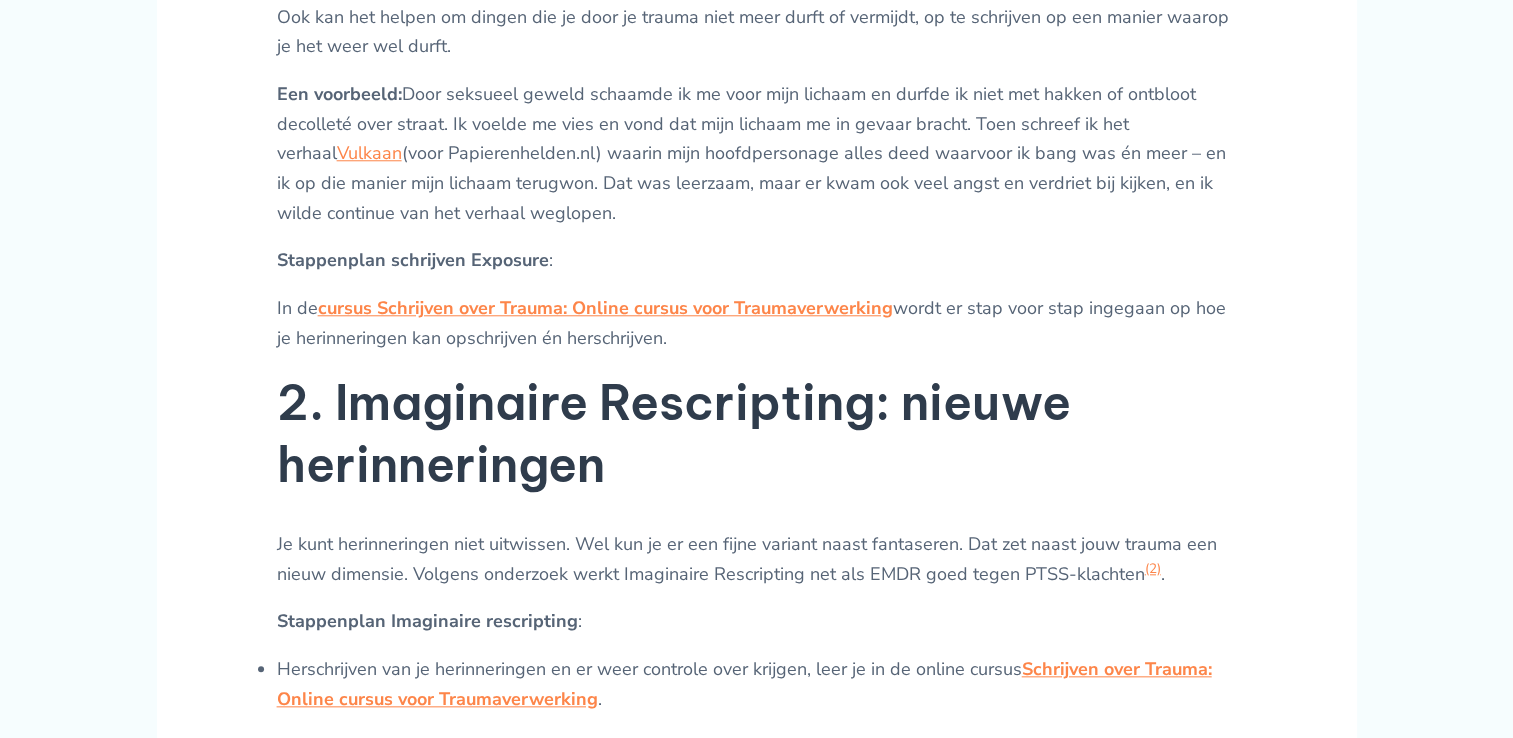 scroll, scrollTop: 1920, scrollLeft: 0, axis: vertical 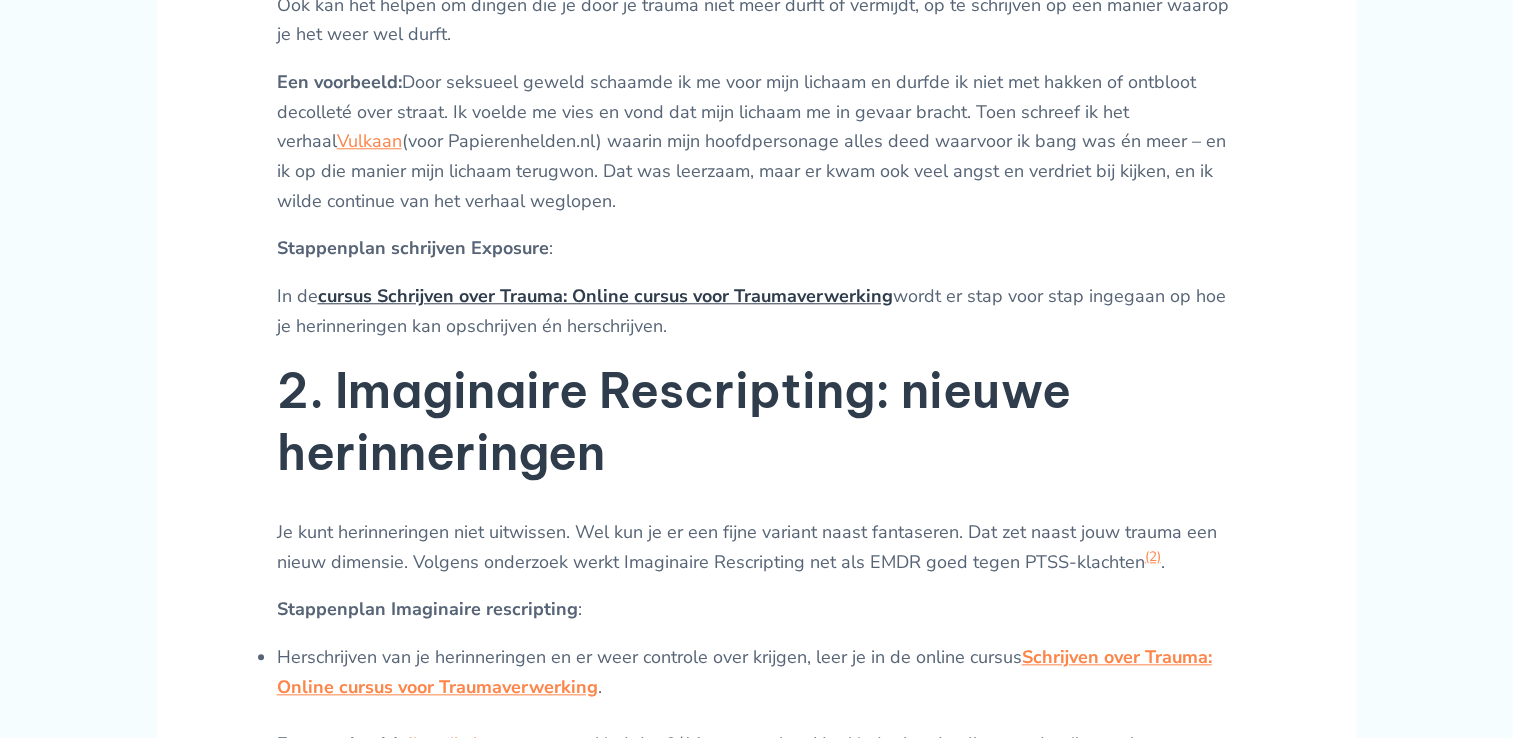 click on "cursus Schrijven over Trauma: Online cursus voor Traumaverwerking" at bounding box center [605, 296] 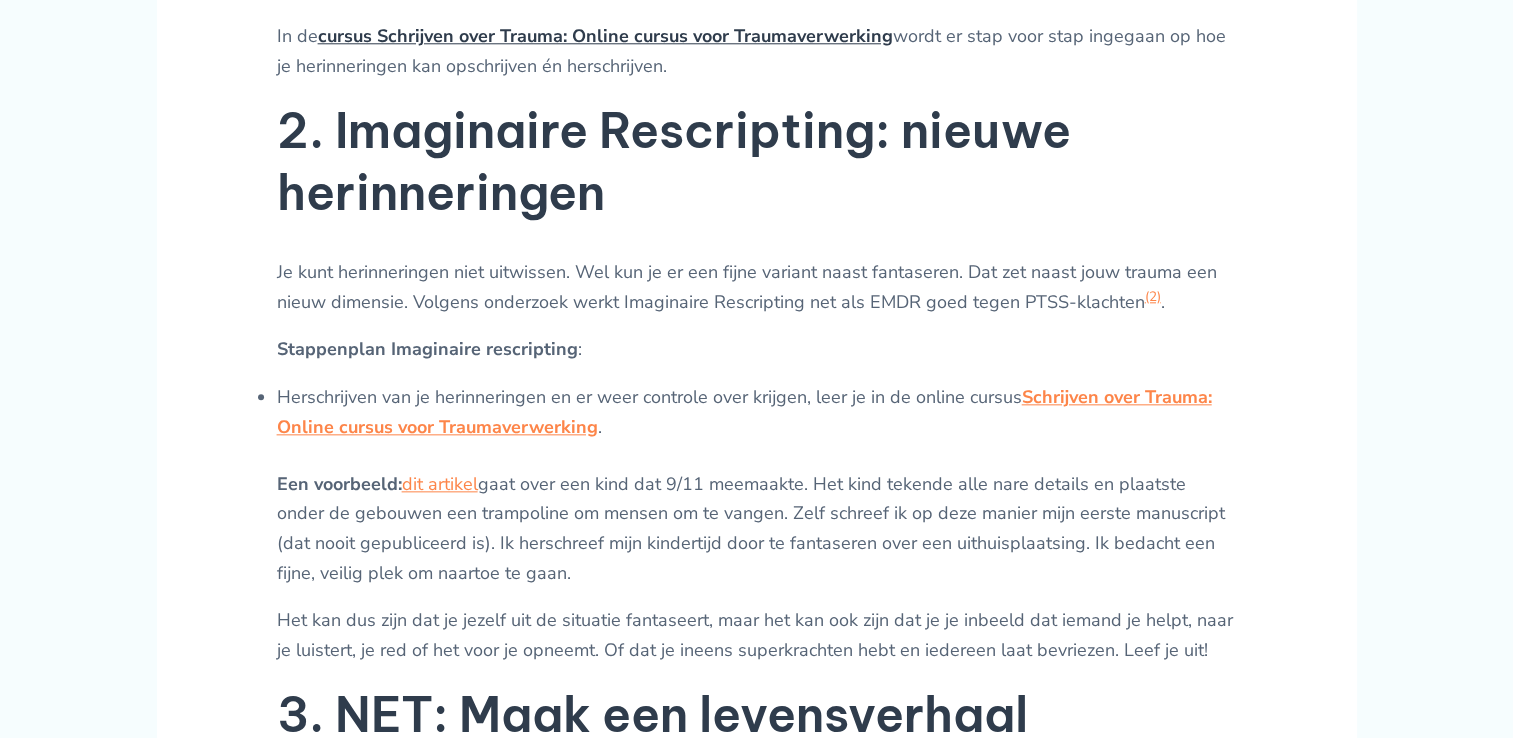 scroll, scrollTop: 2280, scrollLeft: 0, axis: vertical 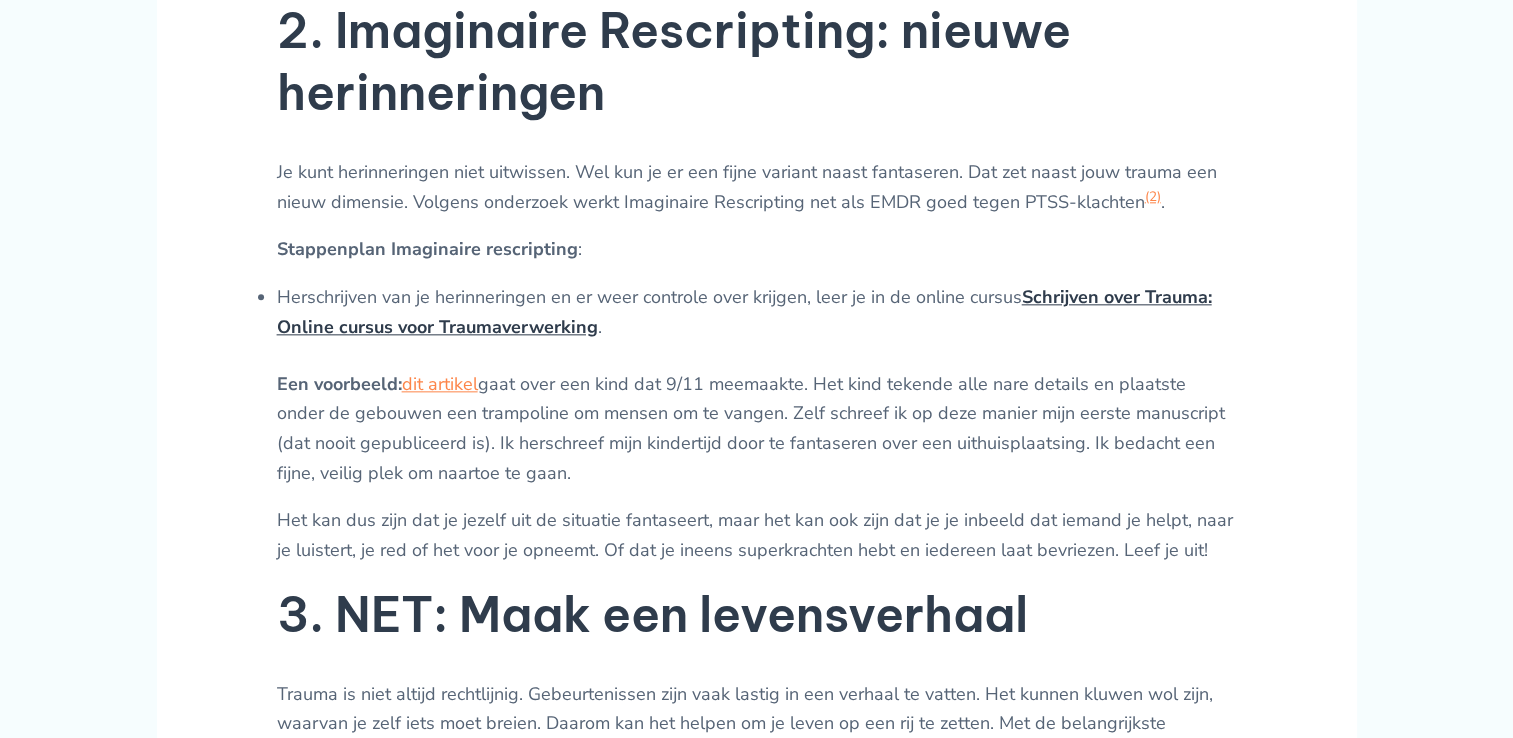 click on "Schrijven over Trauma: Online cursus voor Traumaverwerking" at bounding box center (744, 312) 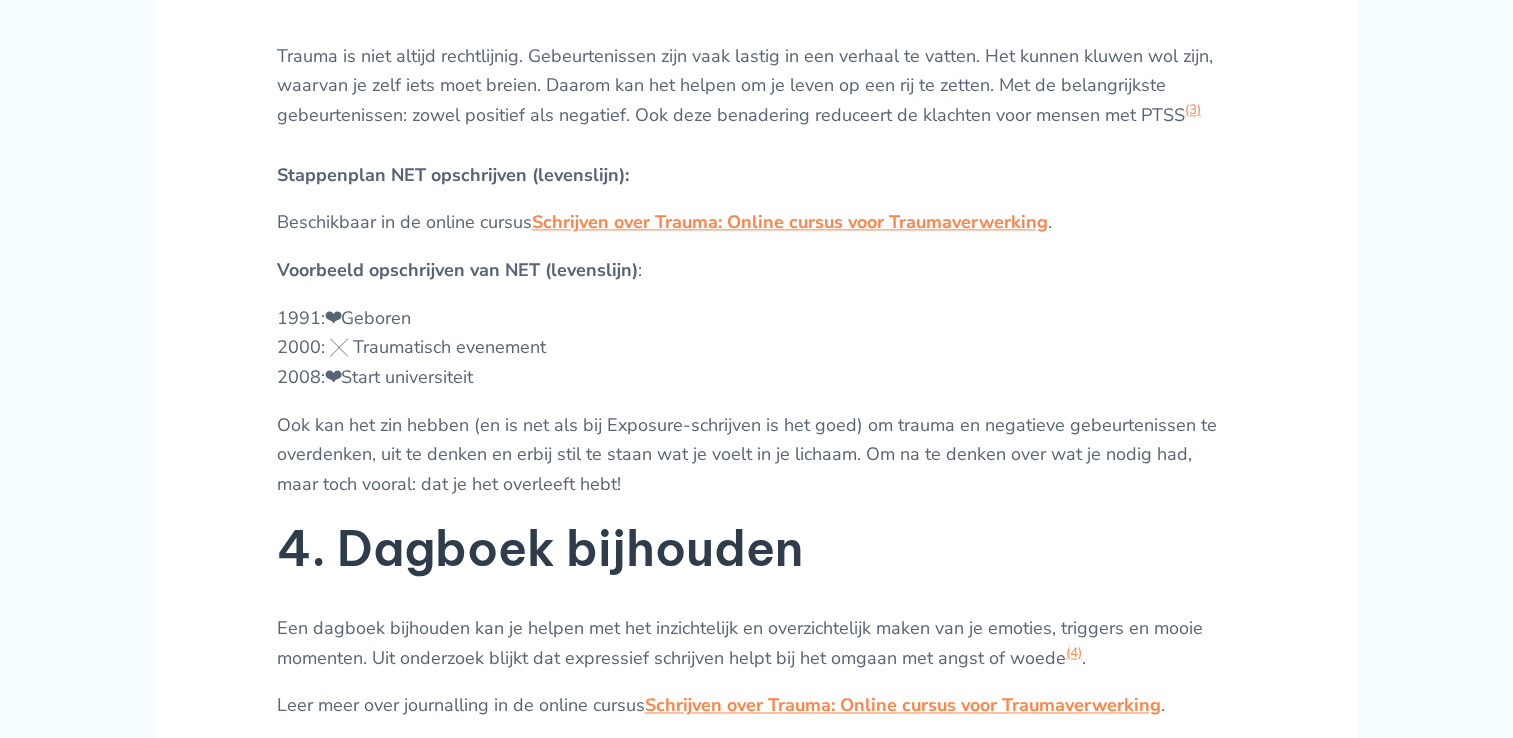 scroll, scrollTop: 2920, scrollLeft: 0, axis: vertical 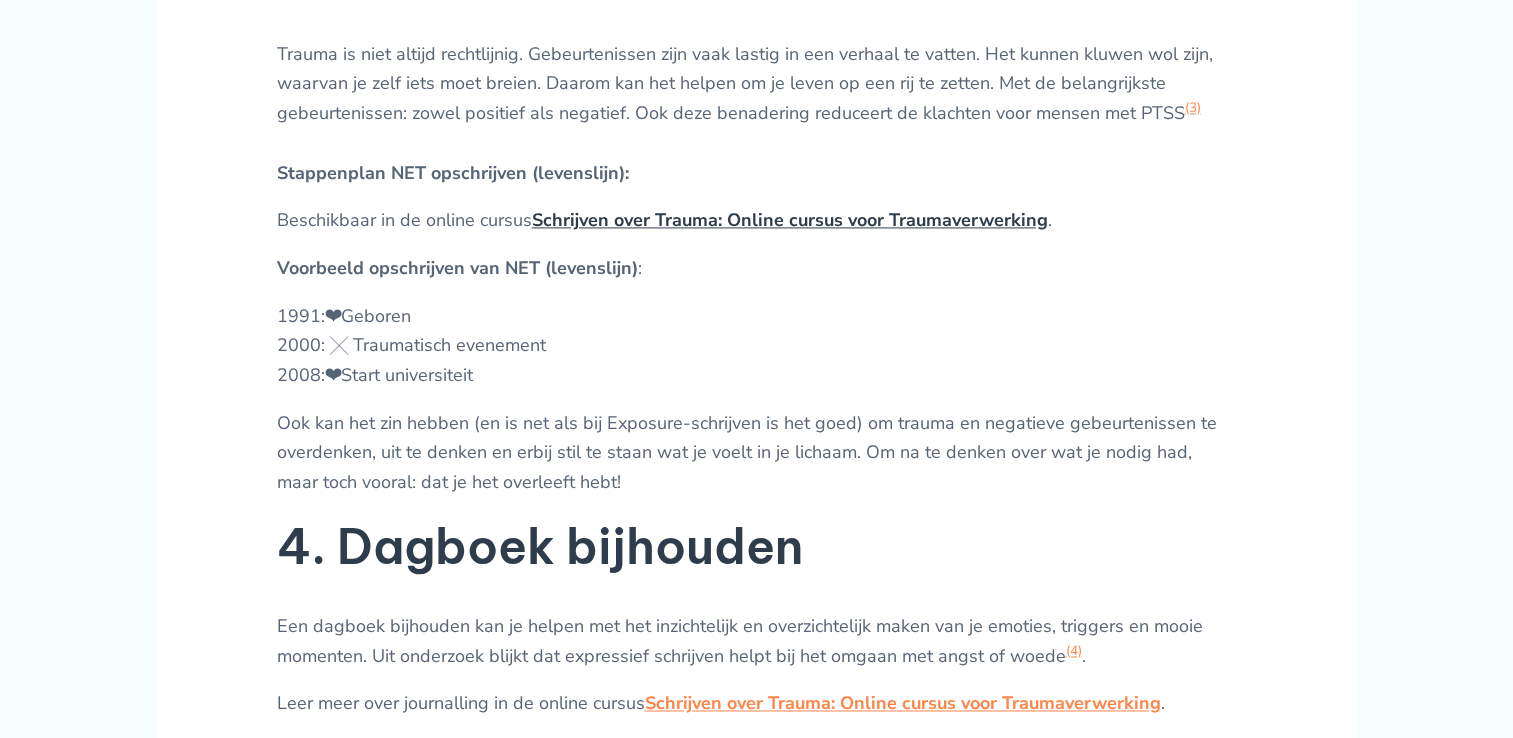 click on "Schrijven over Trauma: Online cursus voor Traumaverwerking" at bounding box center [790, 220] 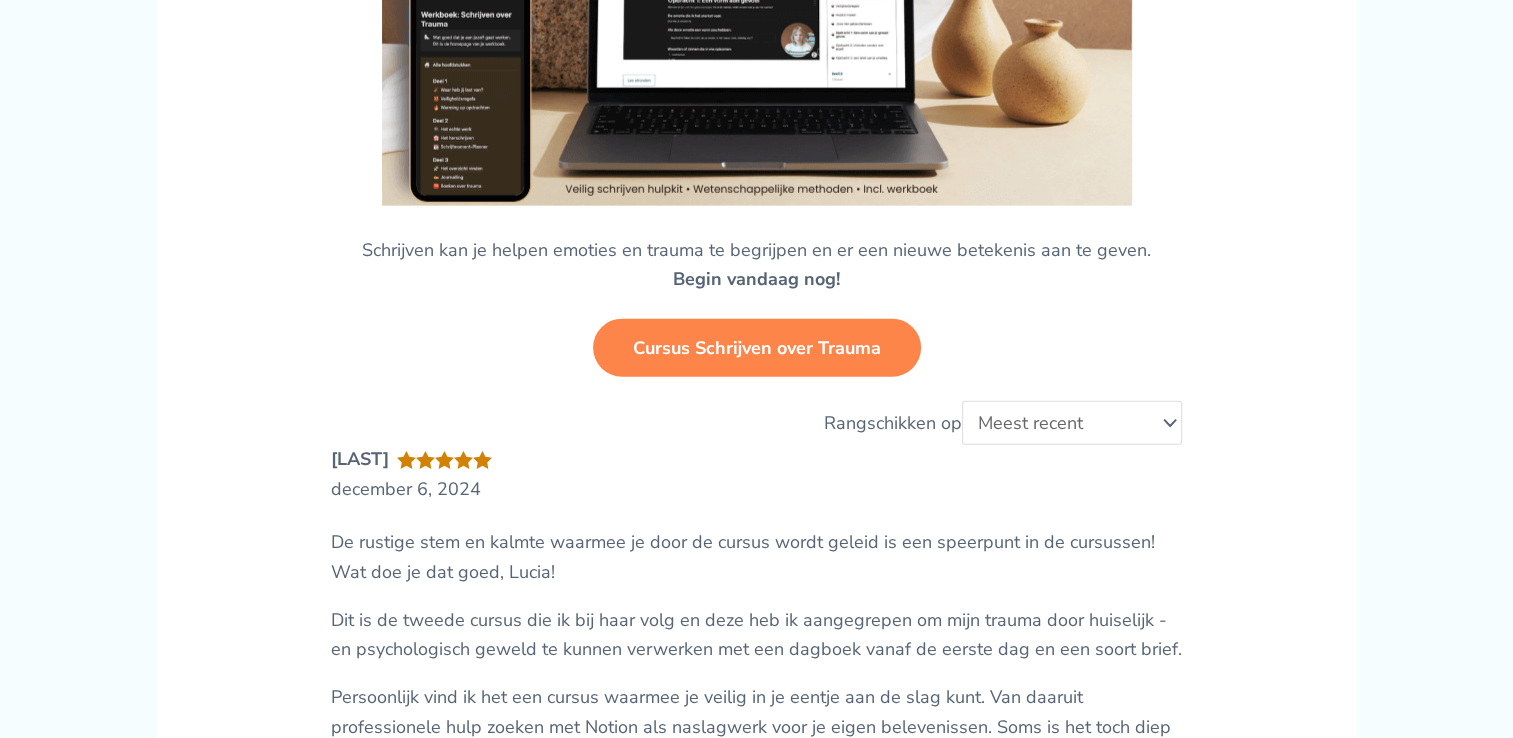scroll, scrollTop: 4640, scrollLeft: 0, axis: vertical 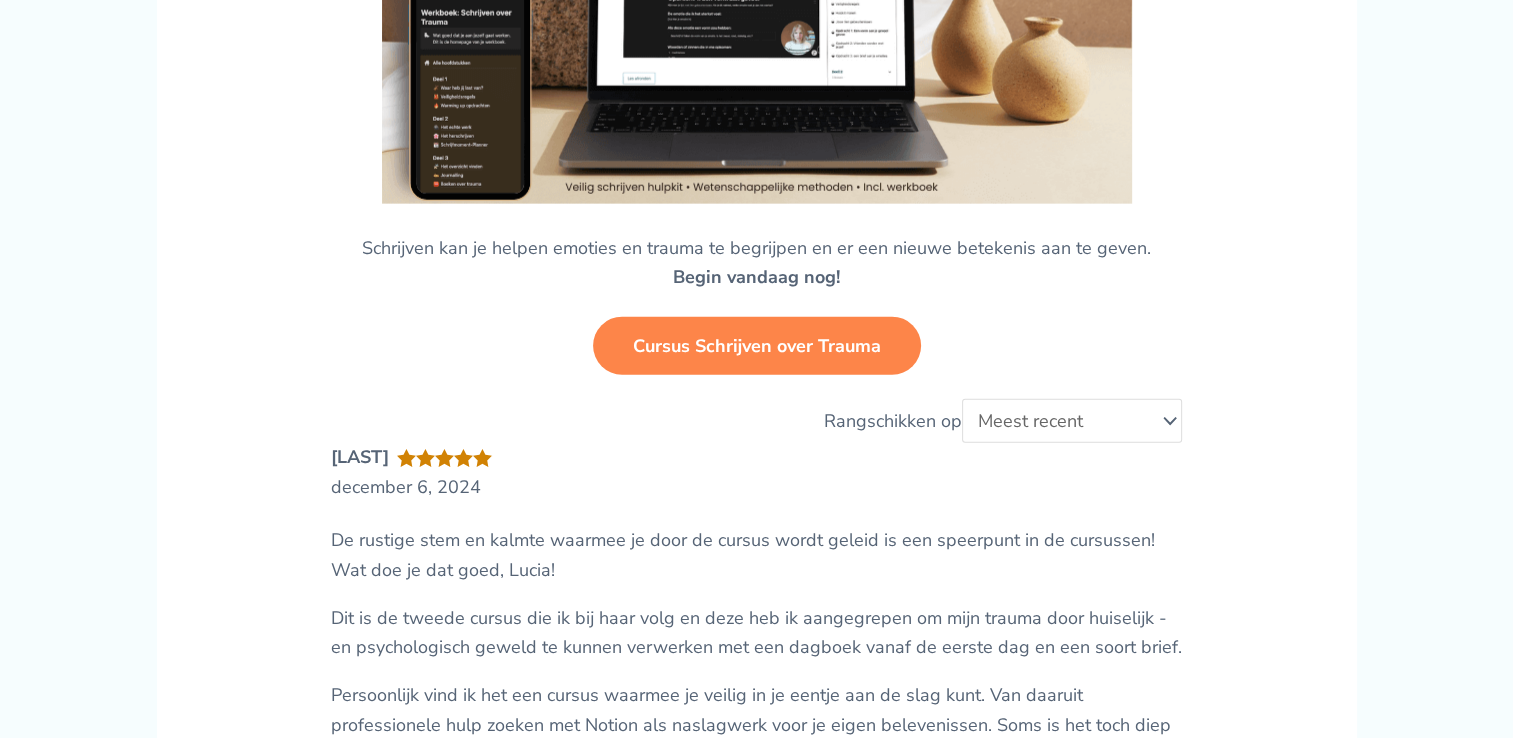 click on "Cursus Schrijven over Trauma" at bounding box center (757, 346) 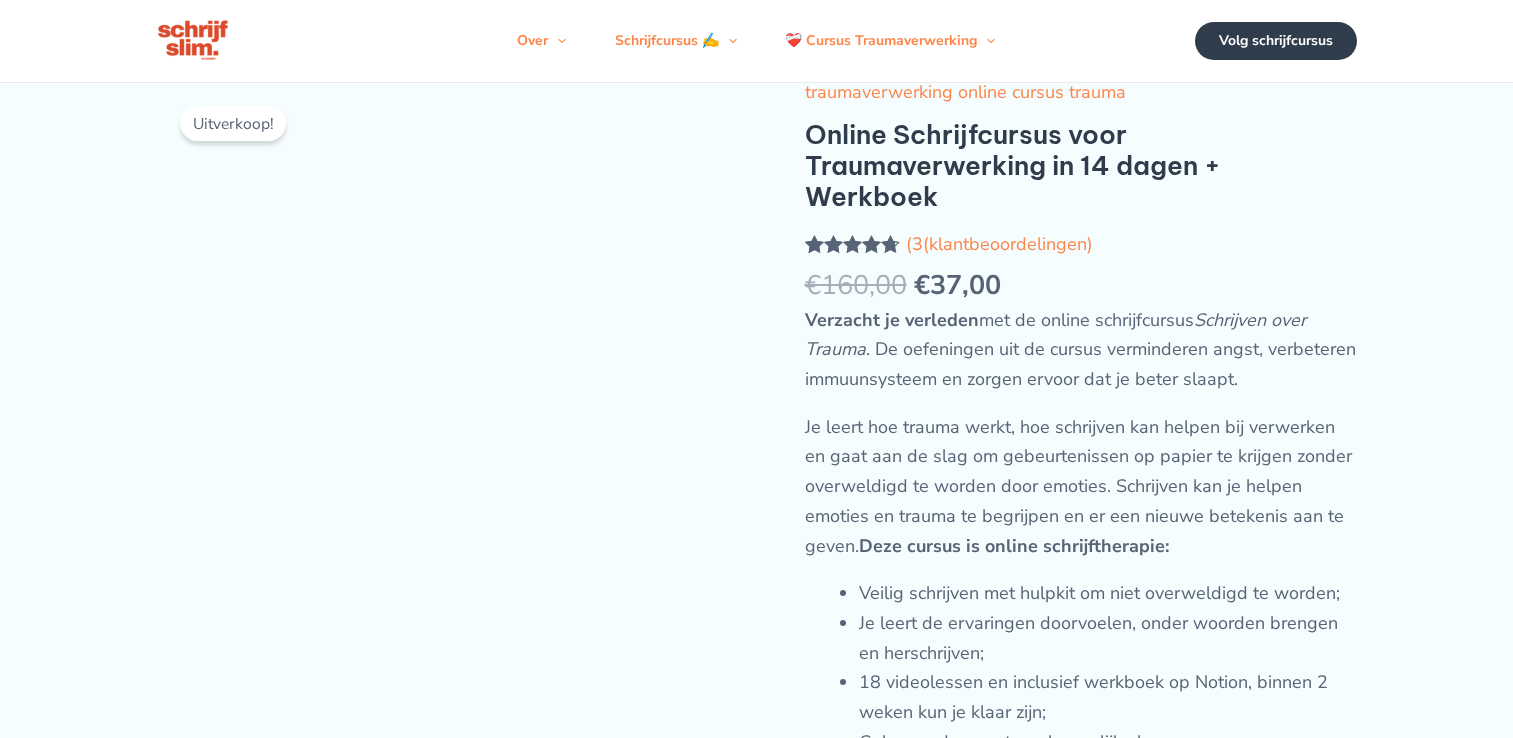 scroll, scrollTop: 0, scrollLeft: 0, axis: both 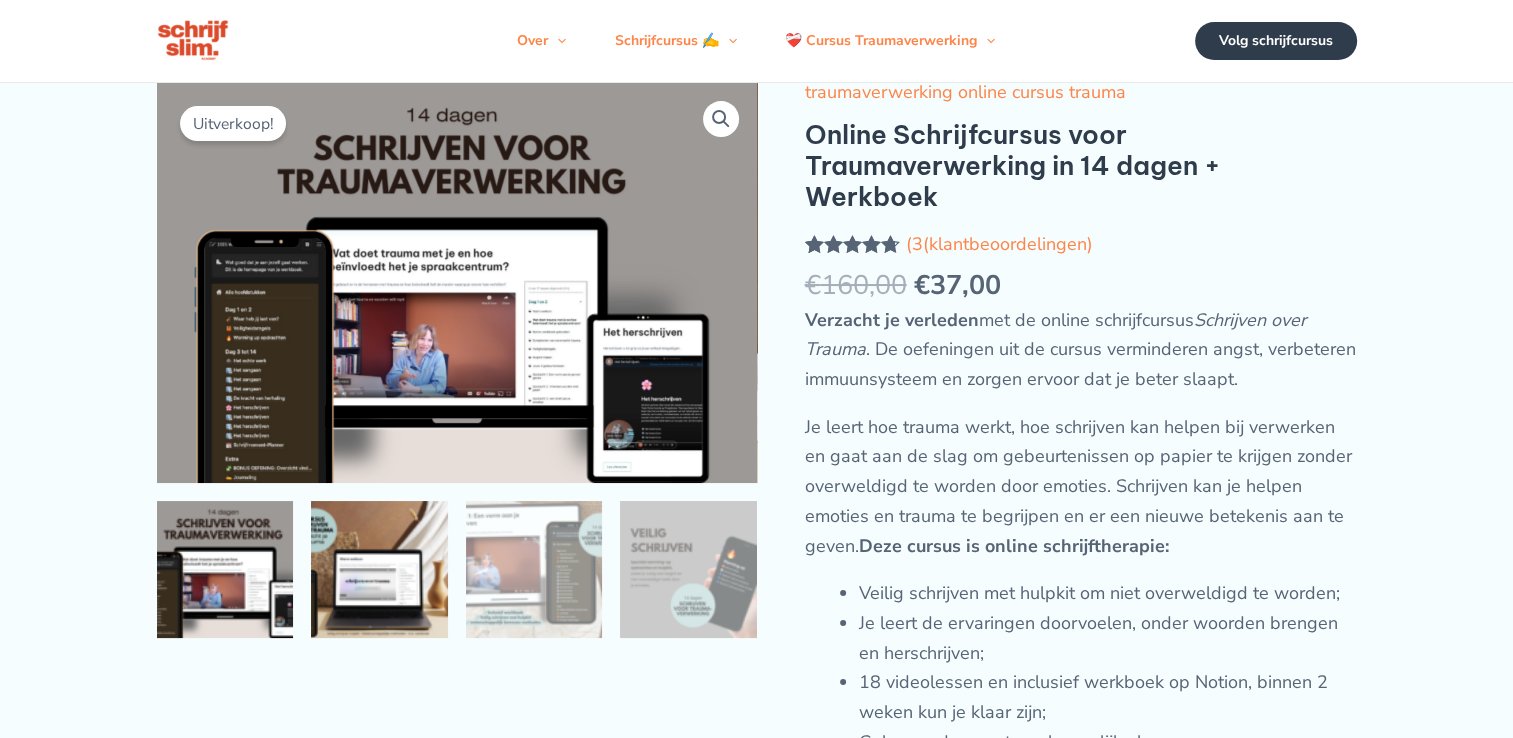 click at bounding box center [379, 569] 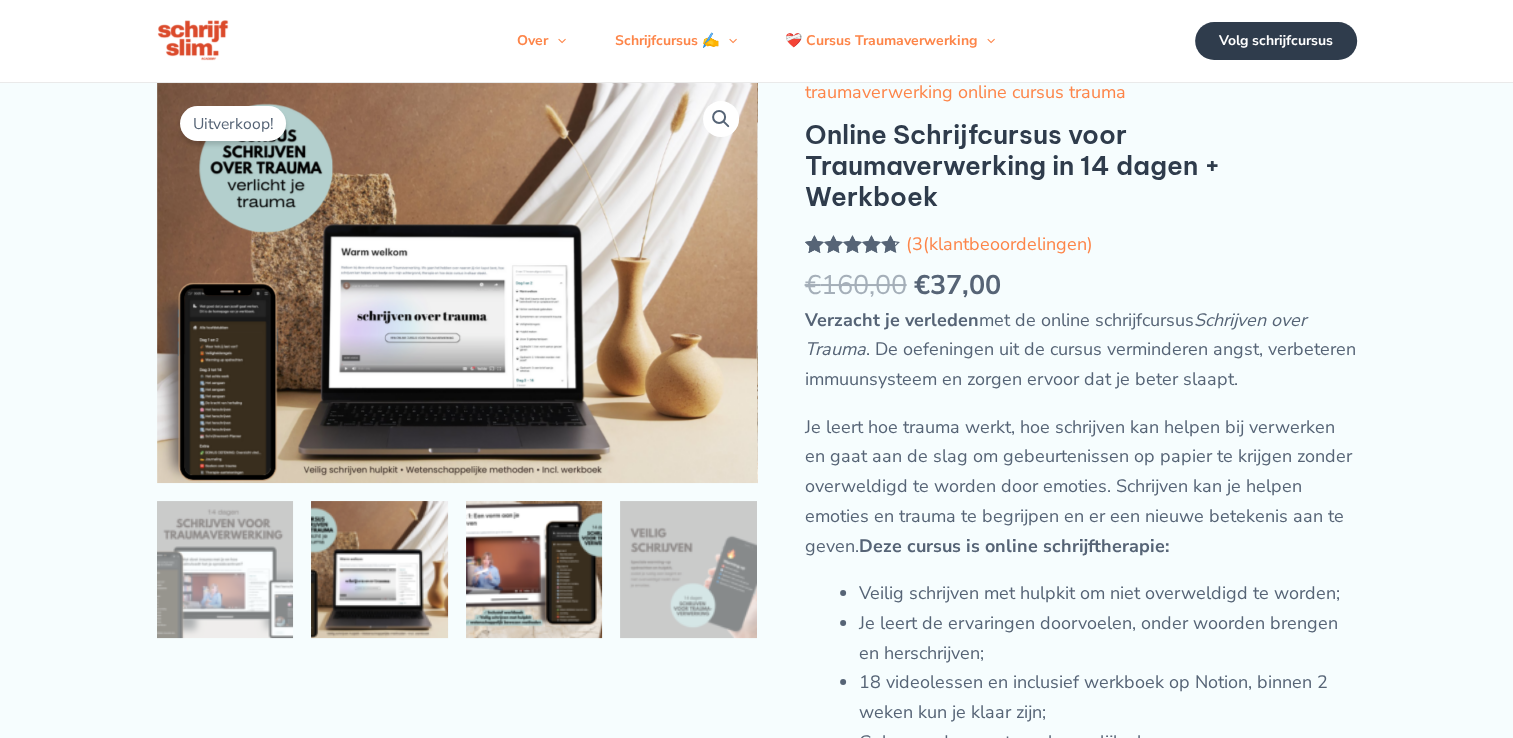 click at bounding box center [534, 569] 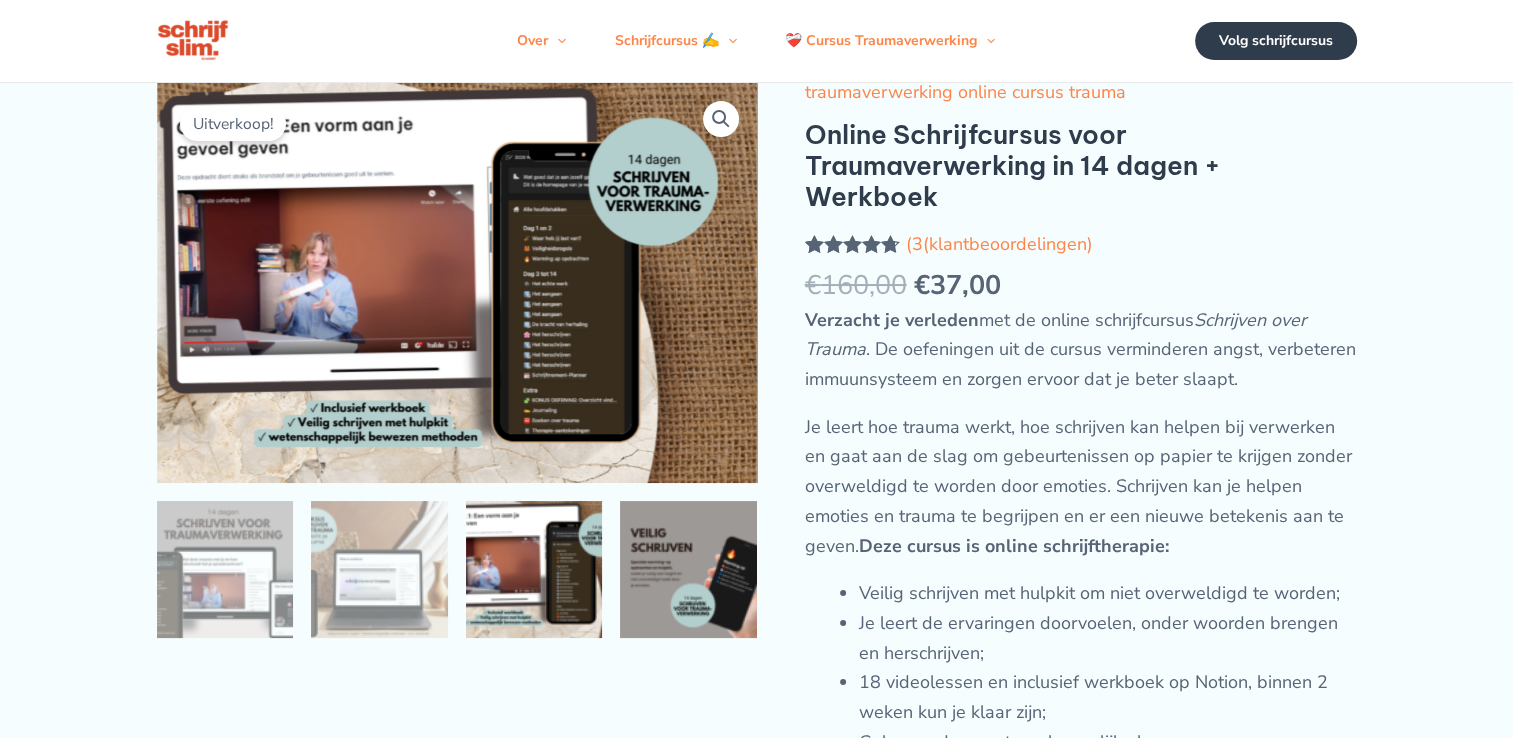 click at bounding box center [688, 569] 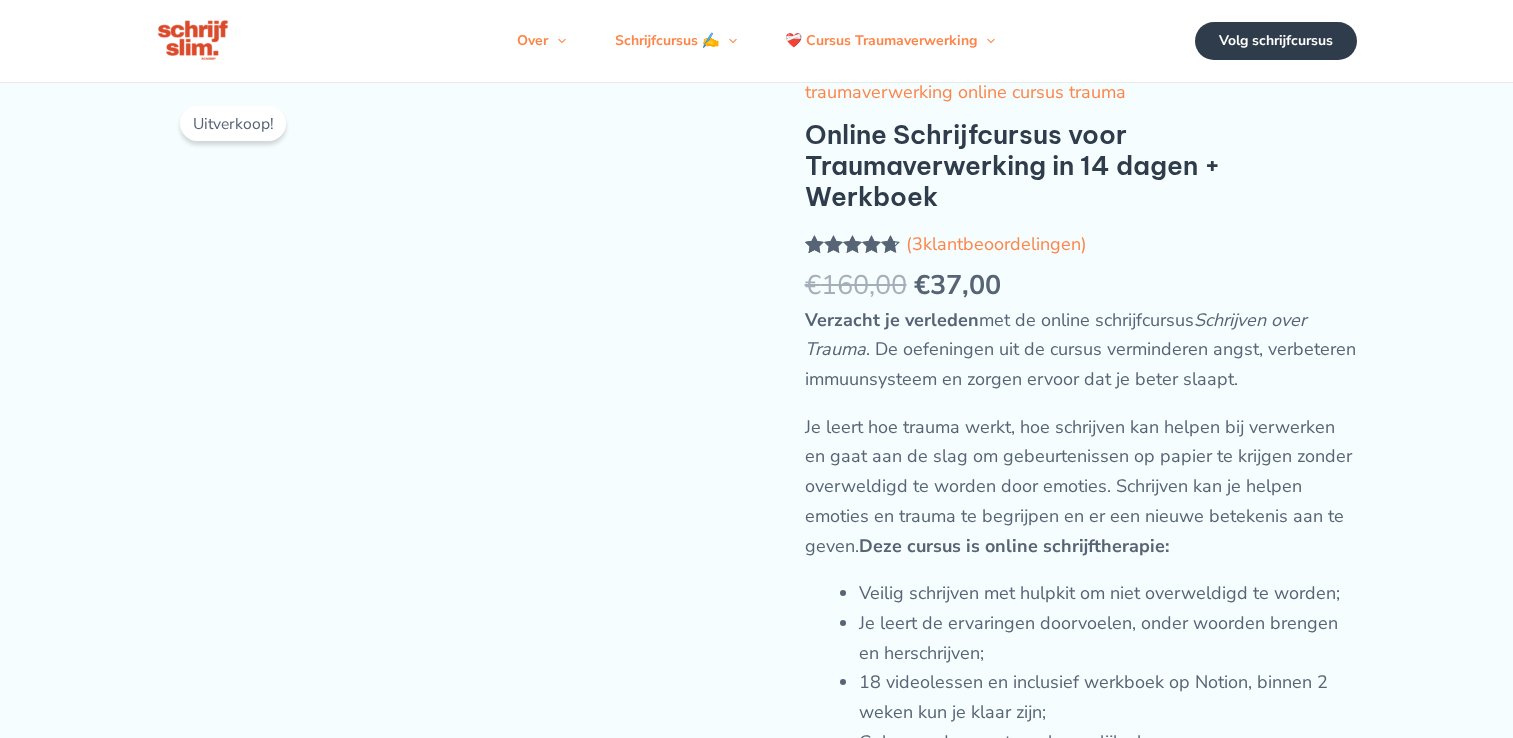 scroll, scrollTop: 0, scrollLeft: 0, axis: both 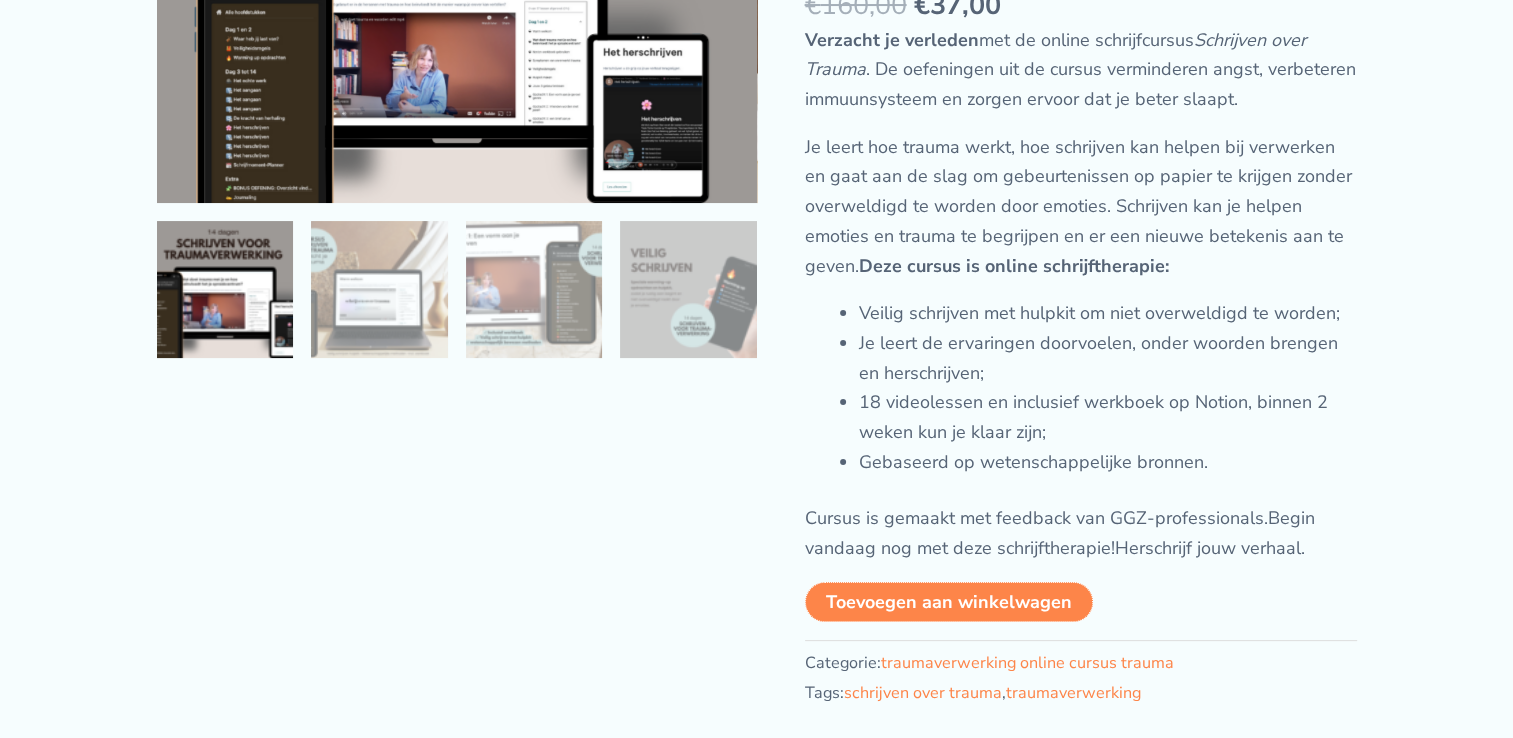 click on "Toevoegen aan winkelwagen" at bounding box center [949, 602] 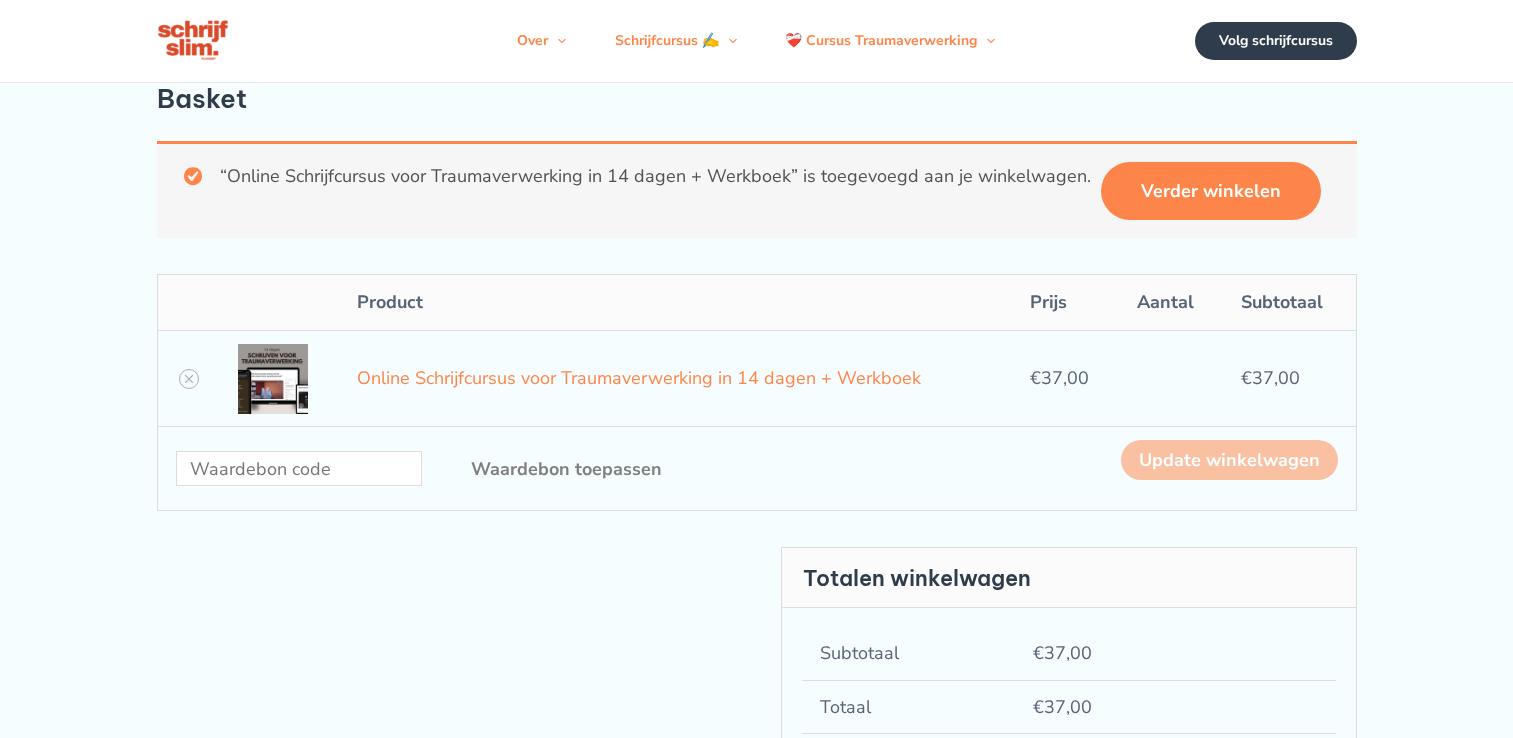 scroll, scrollTop: 0, scrollLeft: 0, axis: both 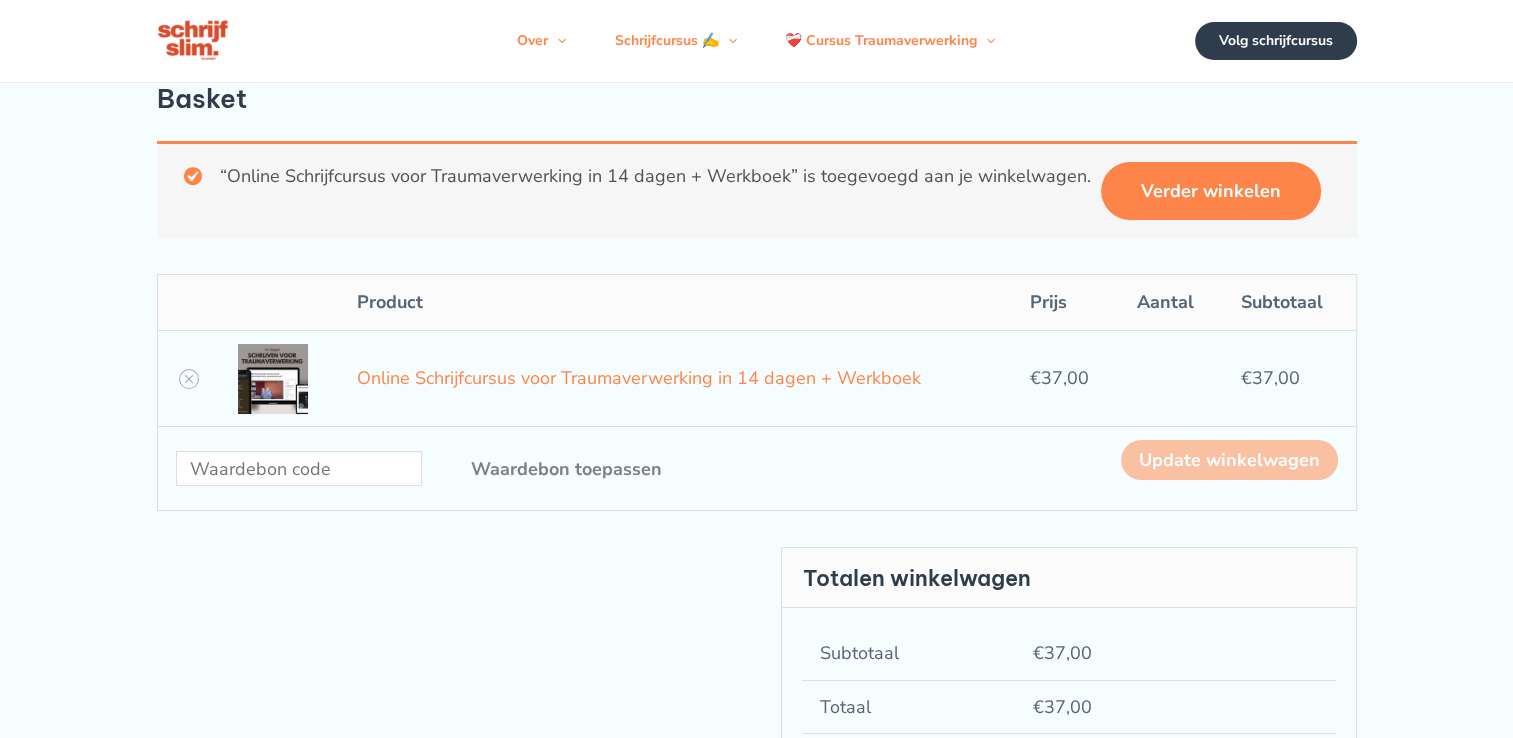 click on "Totalen winkelwagen" at bounding box center (1069, 577) 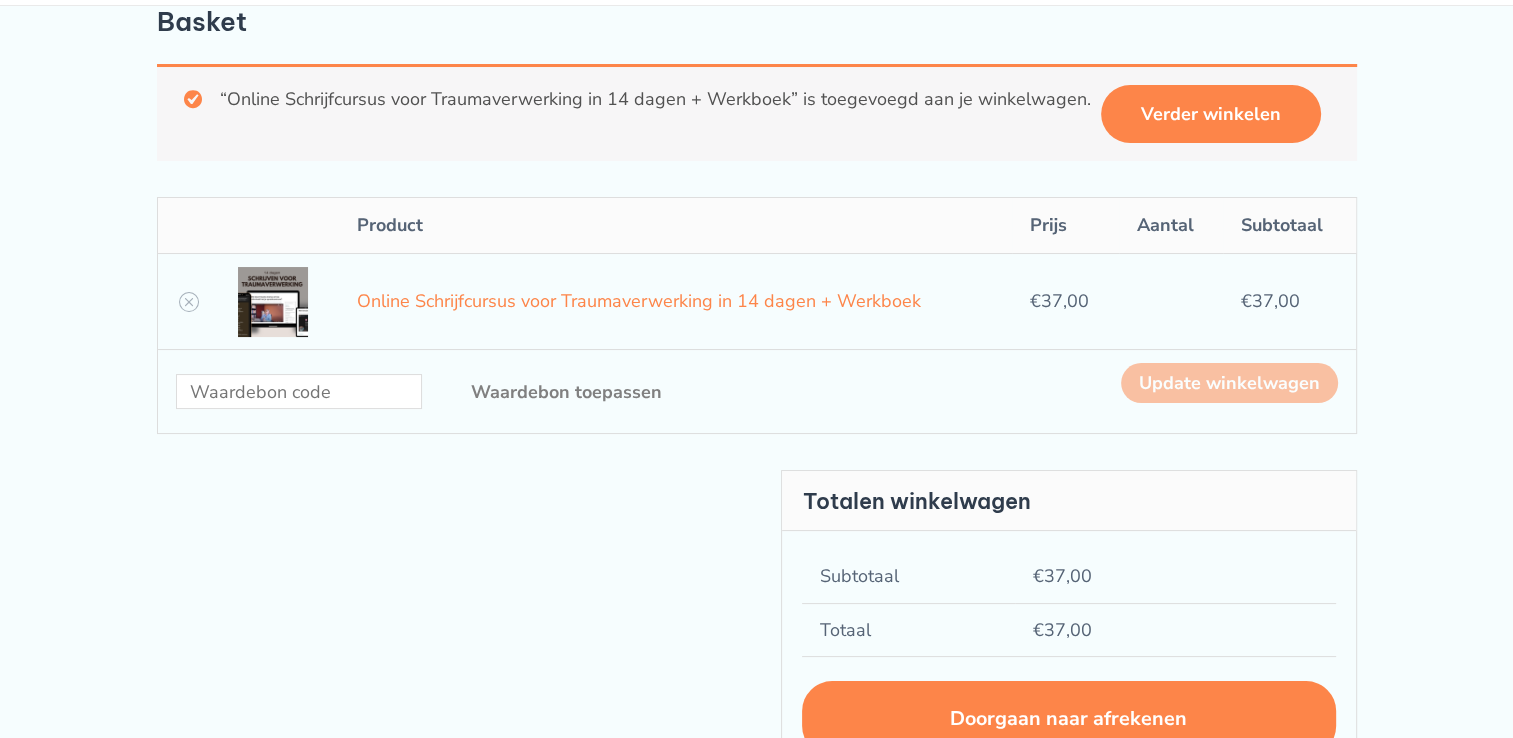 scroll, scrollTop: 80, scrollLeft: 0, axis: vertical 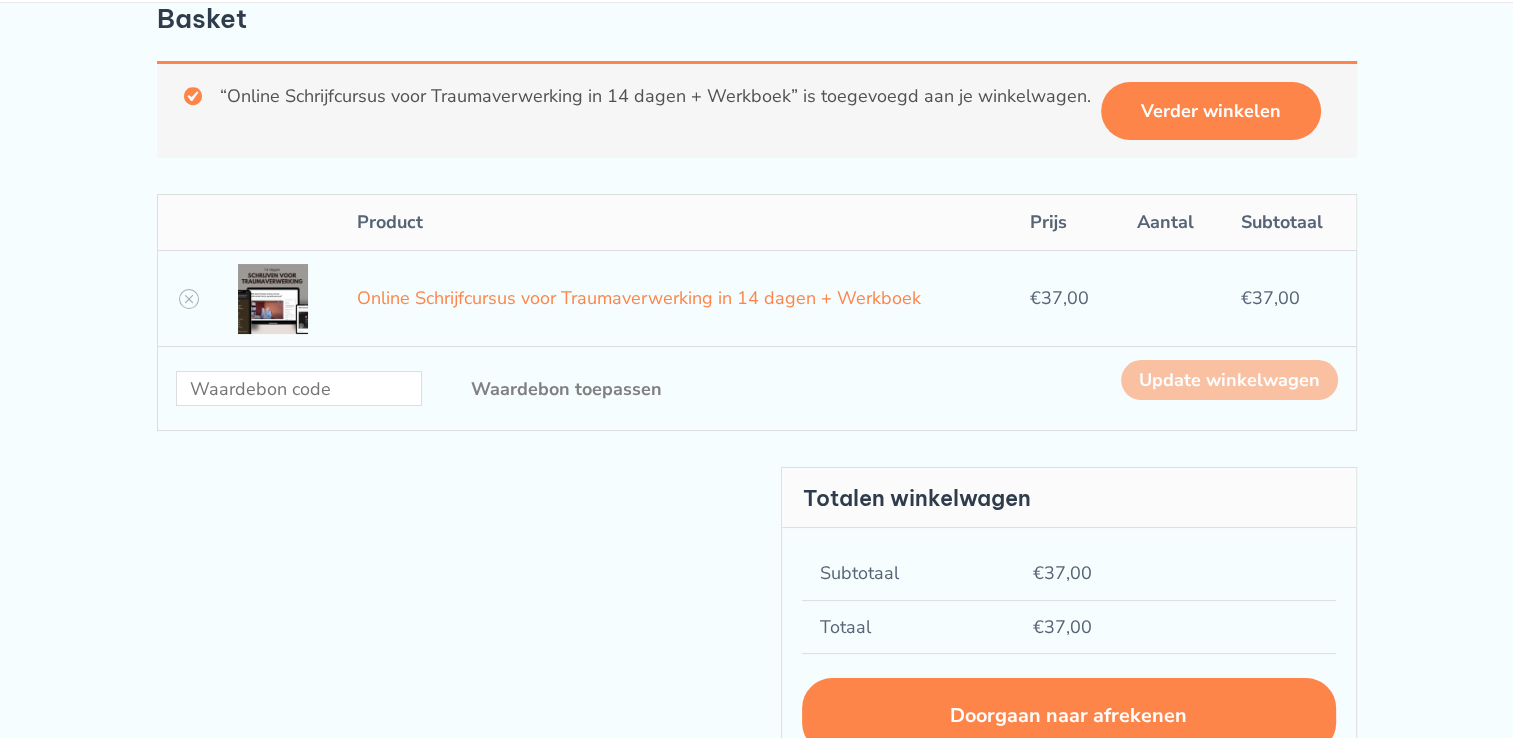click on "Verder winkelen" at bounding box center [1211, 111] 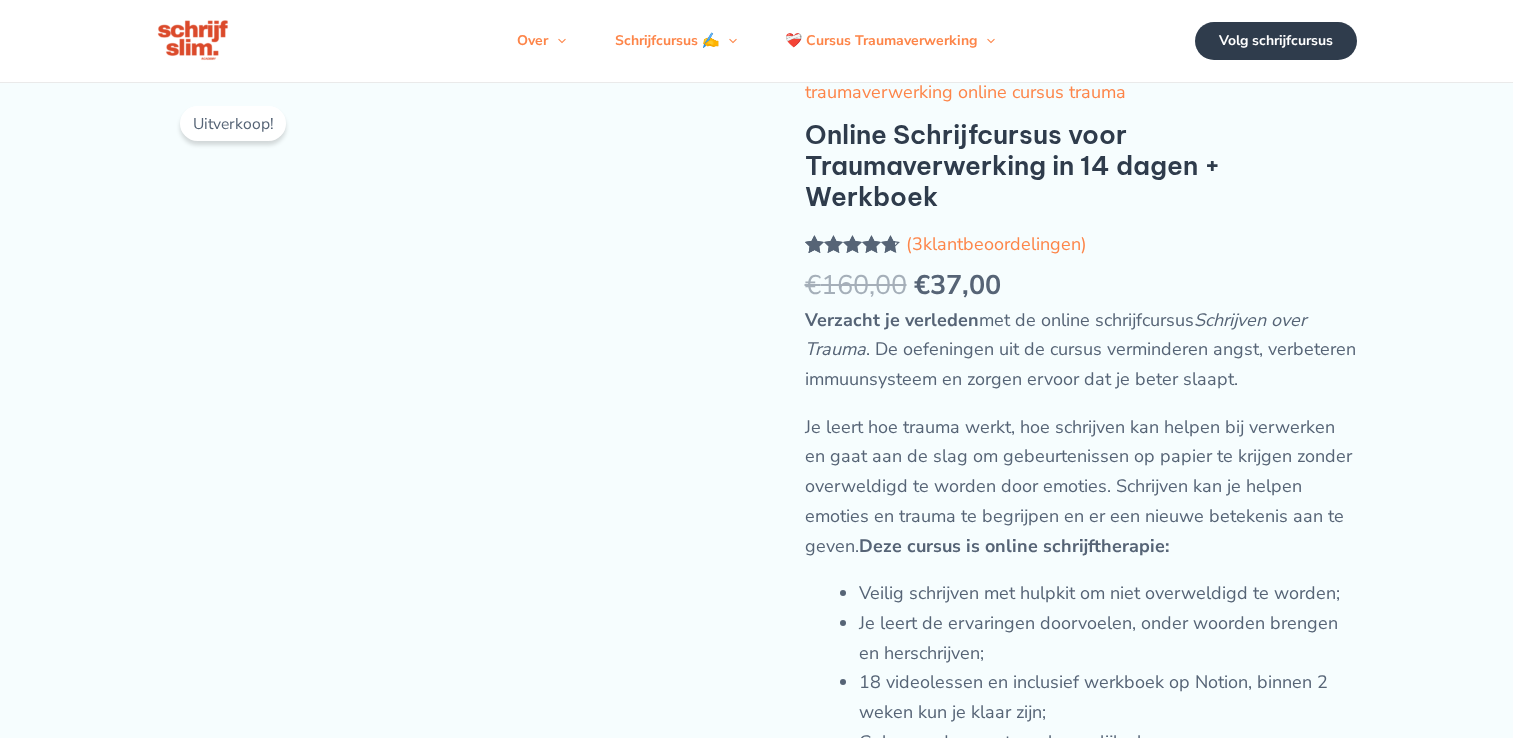 scroll, scrollTop: 0, scrollLeft: 0, axis: both 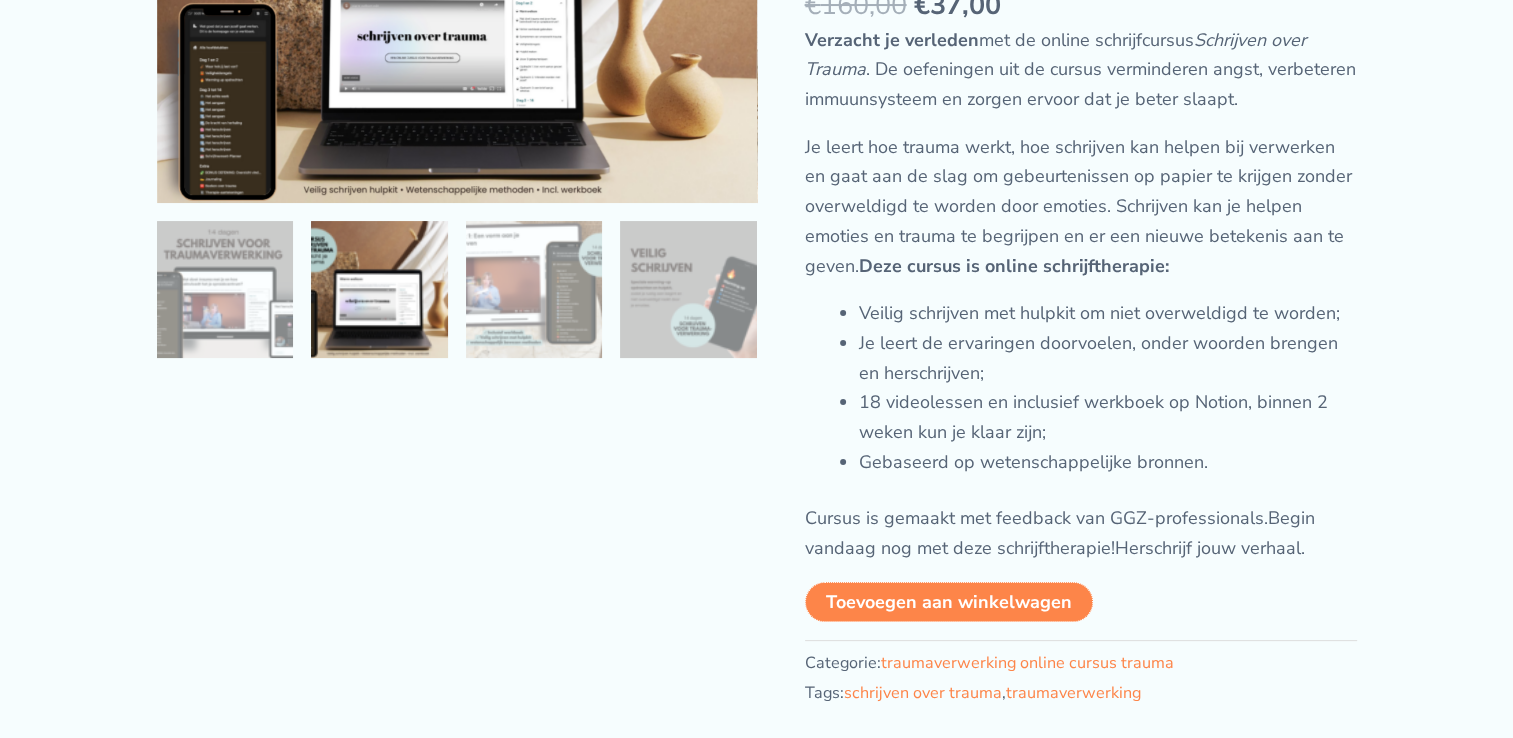 click on "Toevoegen aan winkelwagen" at bounding box center [949, 602] 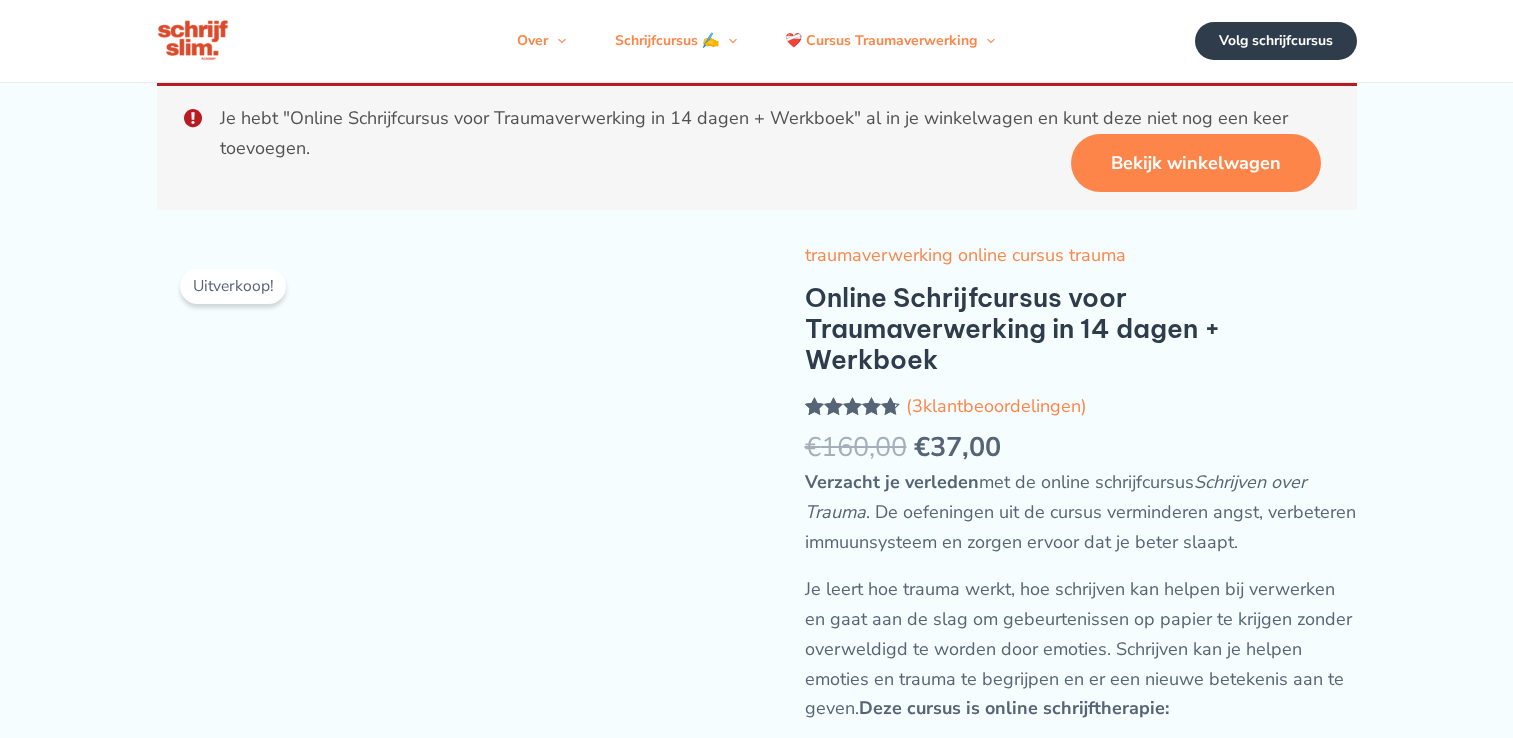 scroll, scrollTop: 0, scrollLeft: 0, axis: both 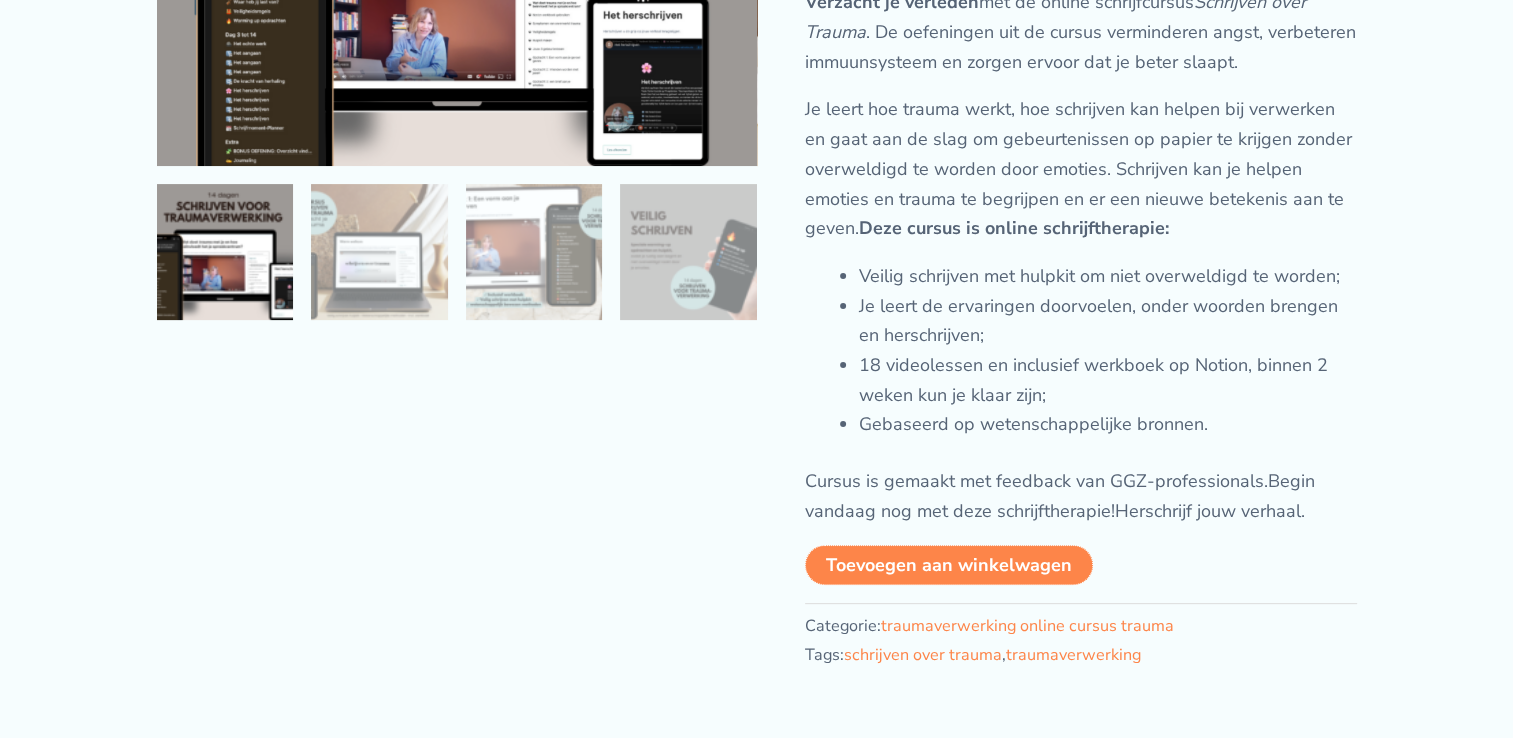 click on "Toevoegen aan winkelwagen" at bounding box center [949, 565] 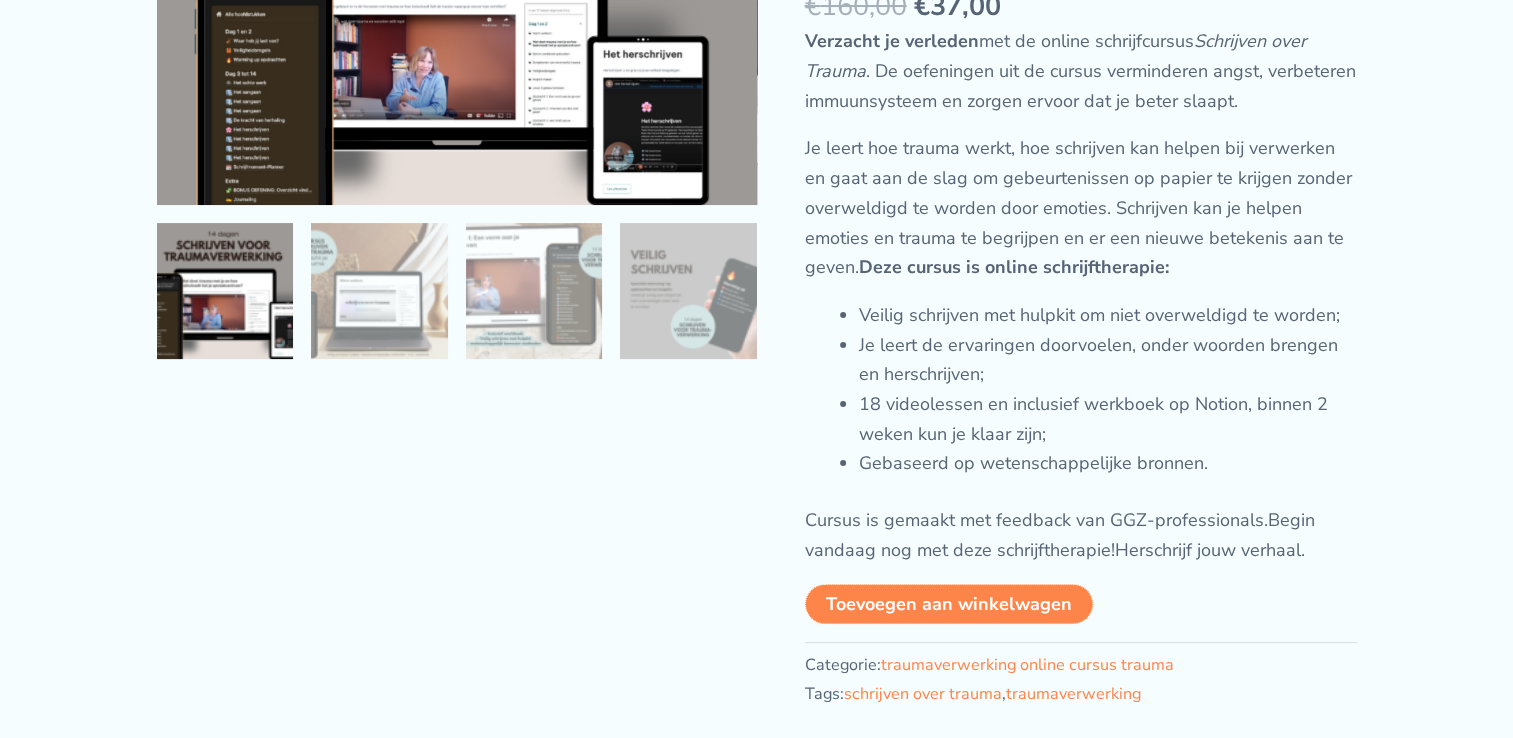 scroll, scrollTop: 440, scrollLeft: 0, axis: vertical 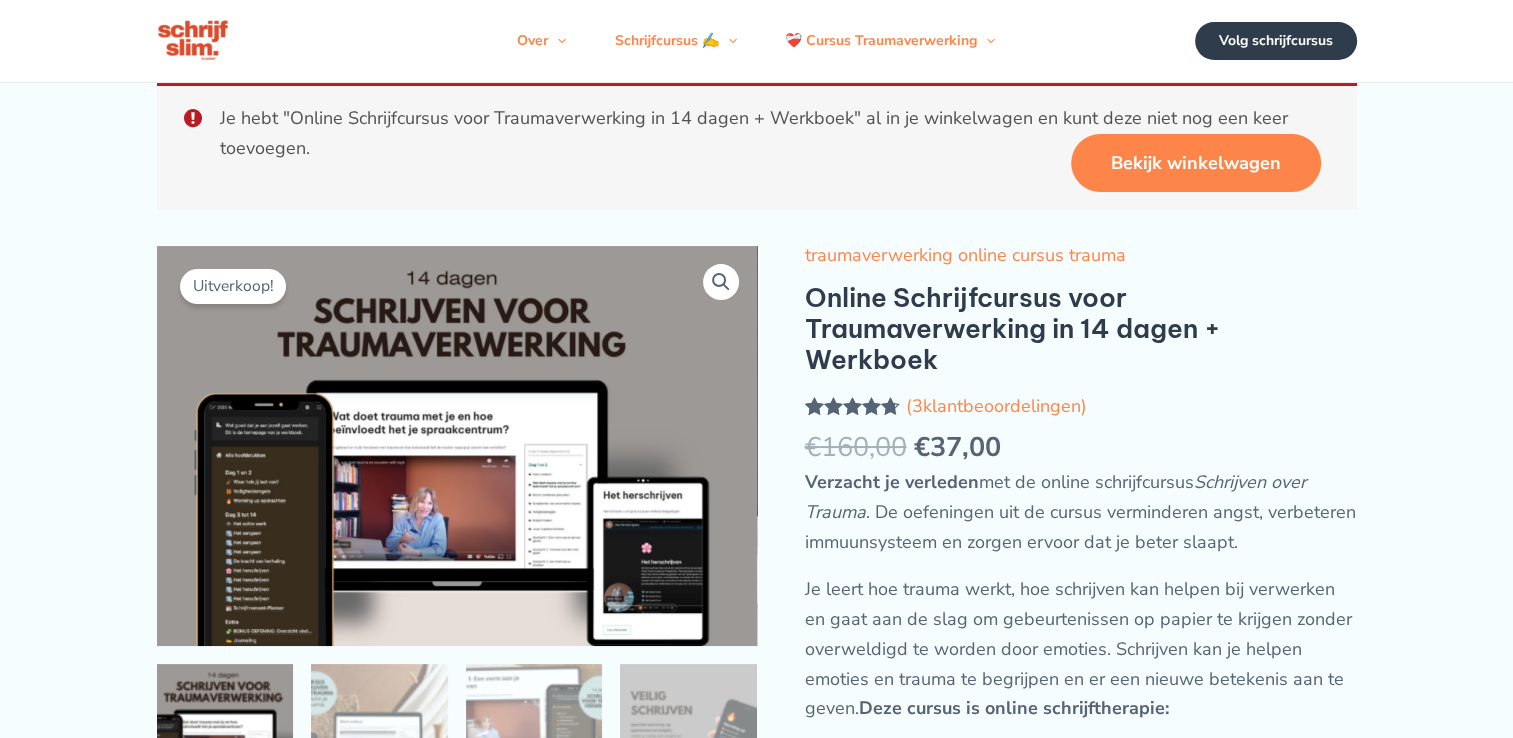 drag, startPoint x: 1175, startPoint y: 200, endPoint x: 1113, endPoint y: 188, distance: 63.15061 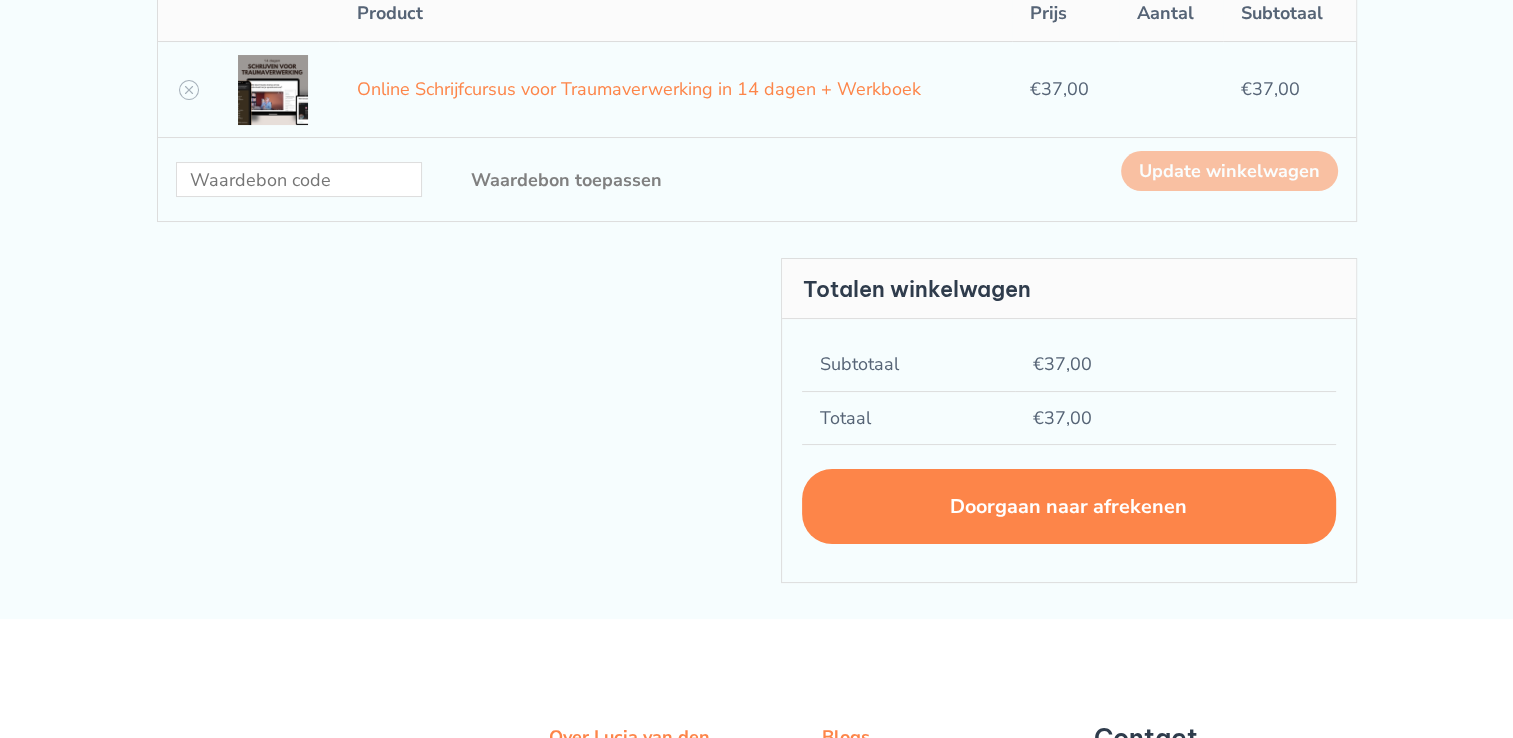 scroll, scrollTop: 160, scrollLeft: 0, axis: vertical 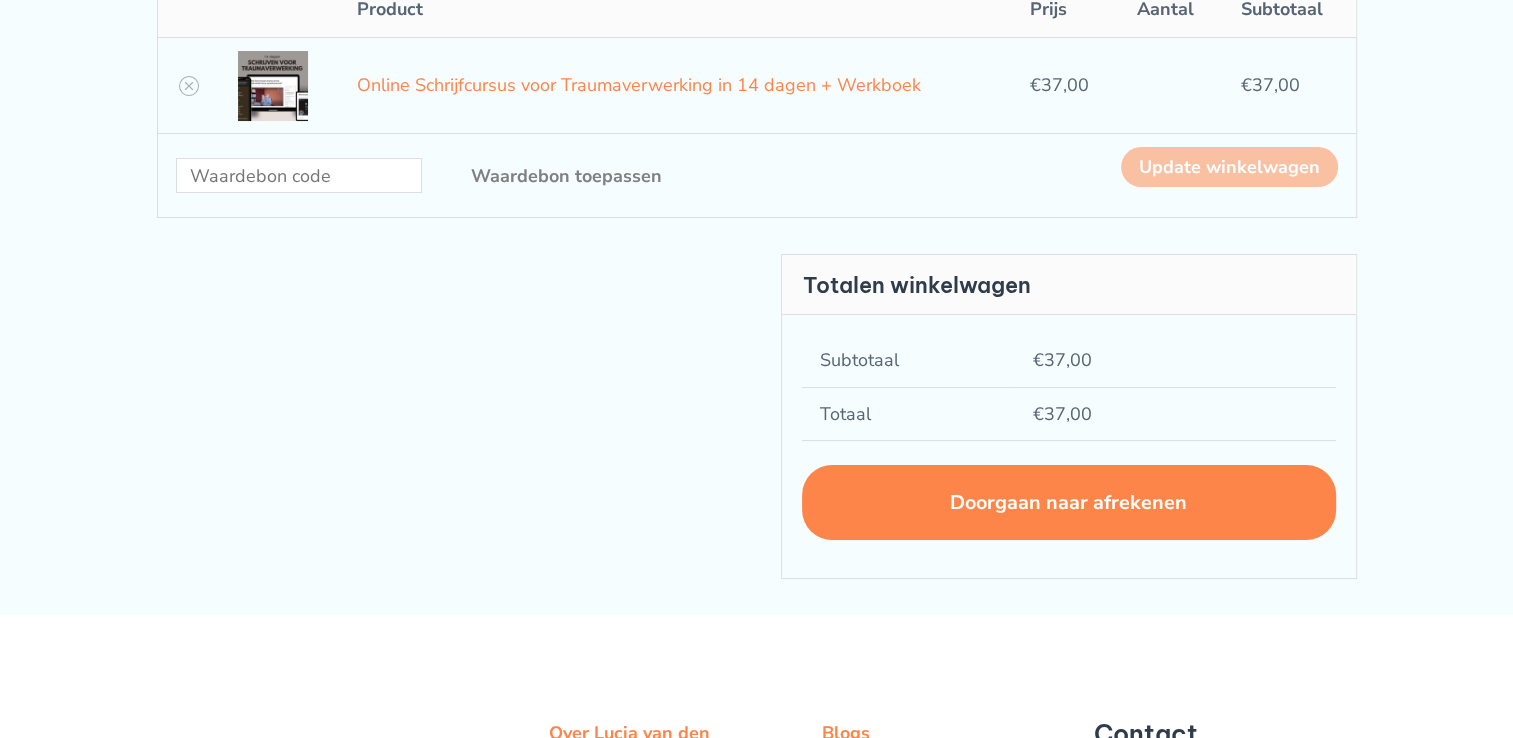 click on "Doorgaan naar afrekenen" at bounding box center [1069, 502] 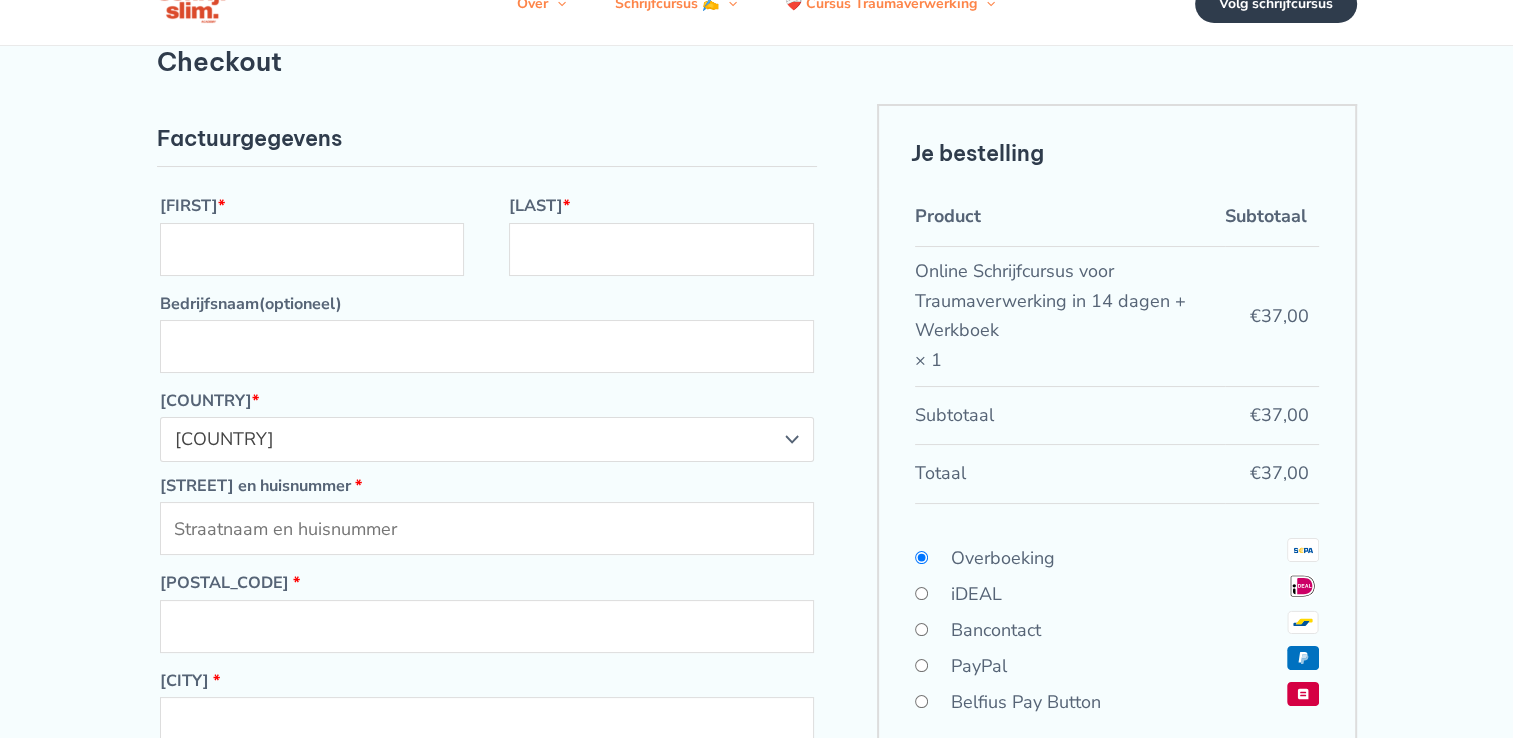scroll, scrollTop: 40, scrollLeft: 0, axis: vertical 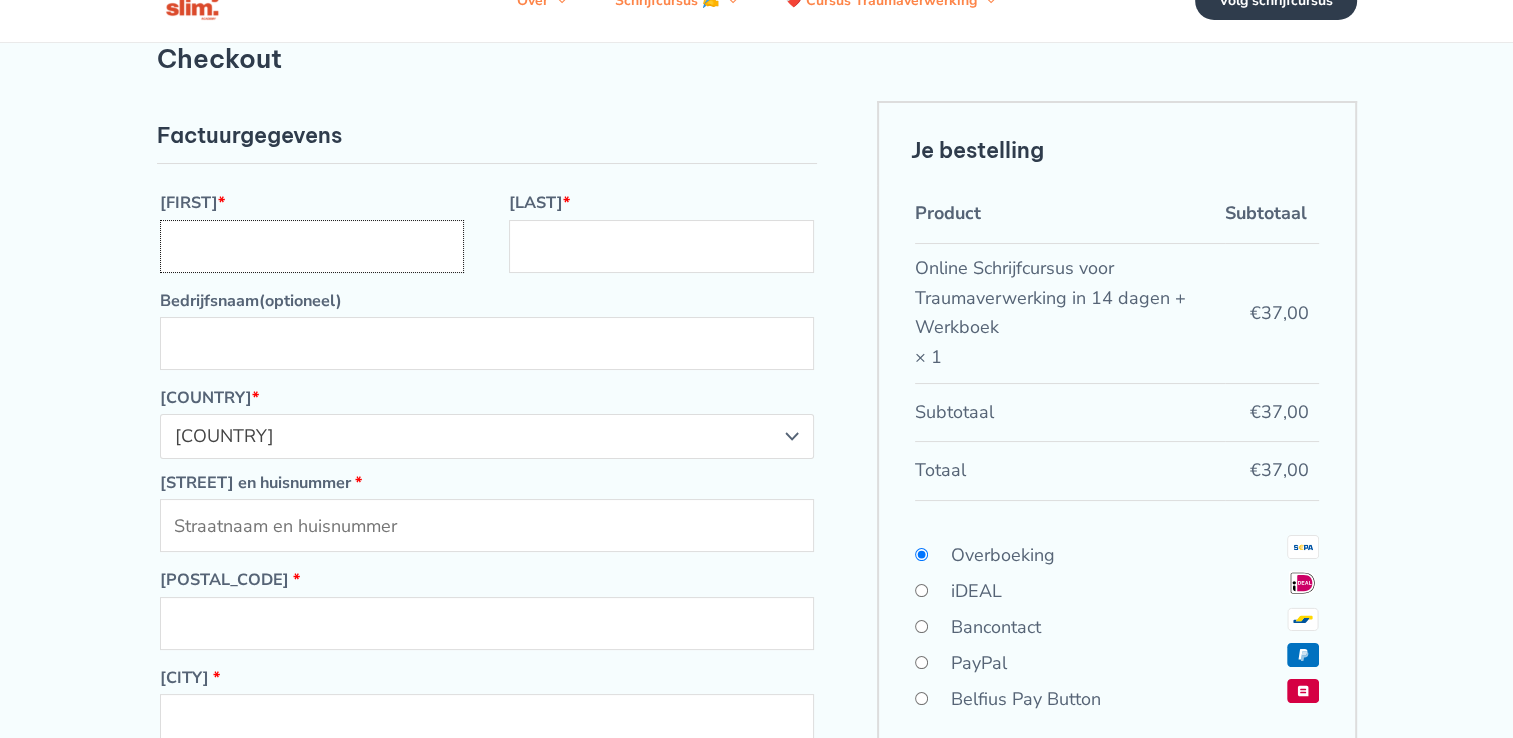 click on "[FIRST] *" at bounding box center [312, 246] 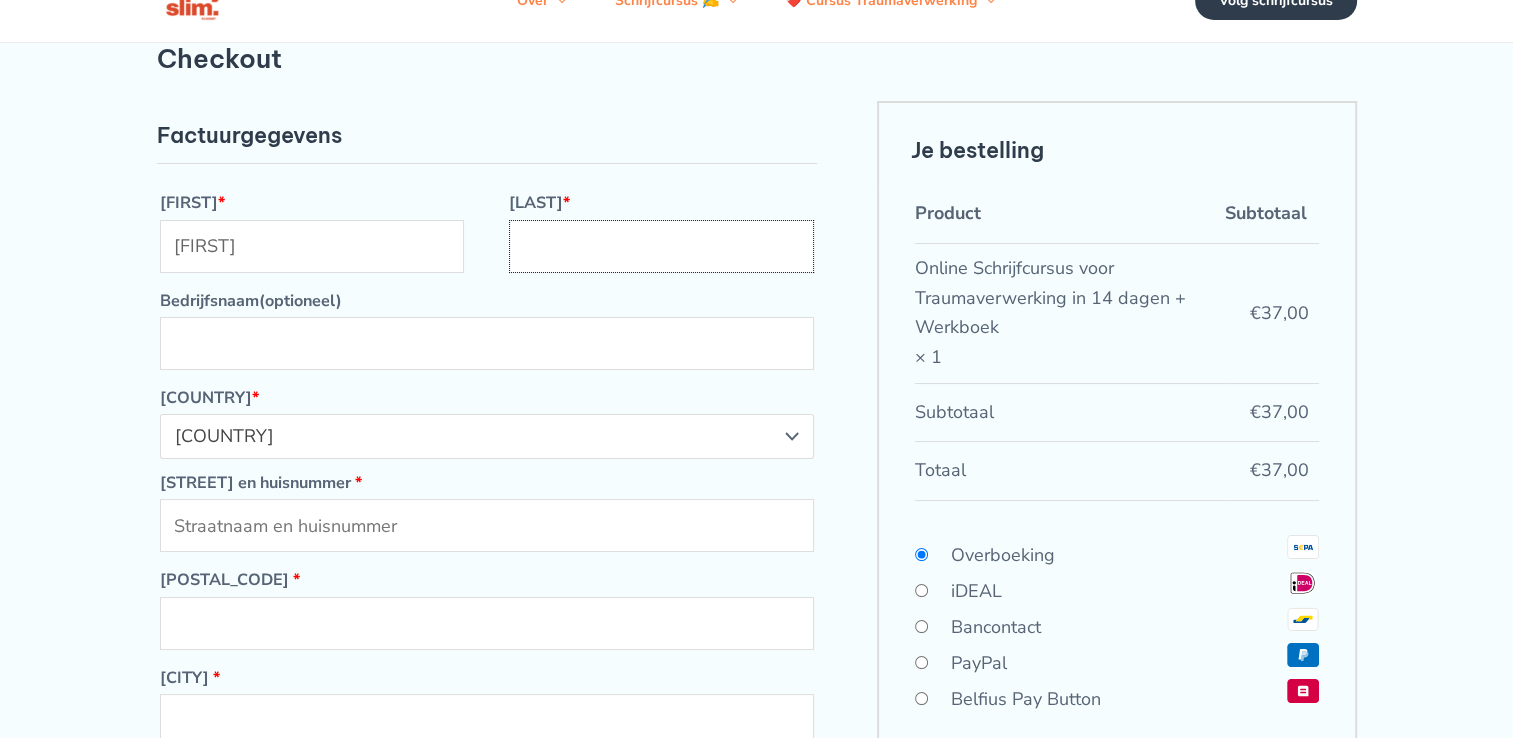 type on "[NAME]" 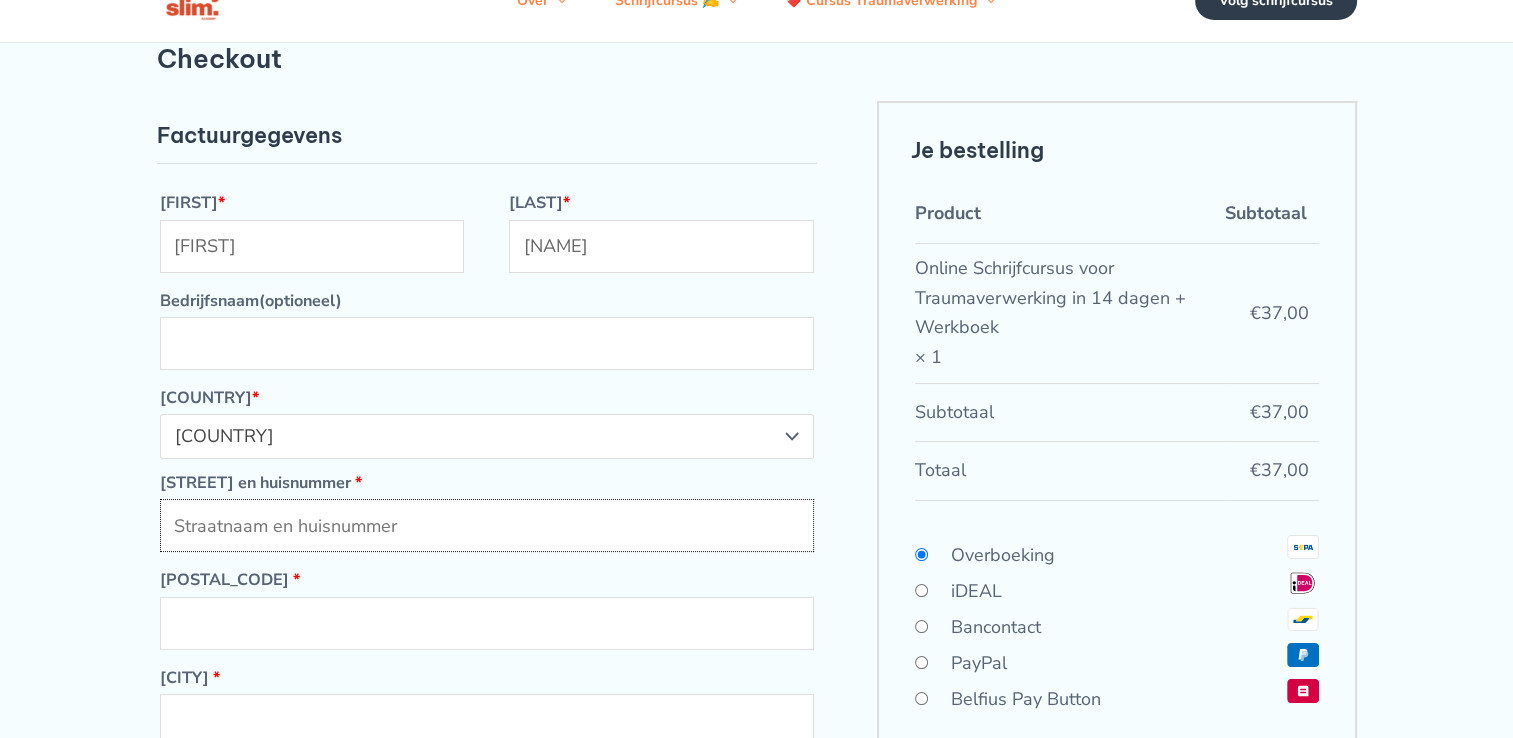 type on "[STREET] [NUMBER]" 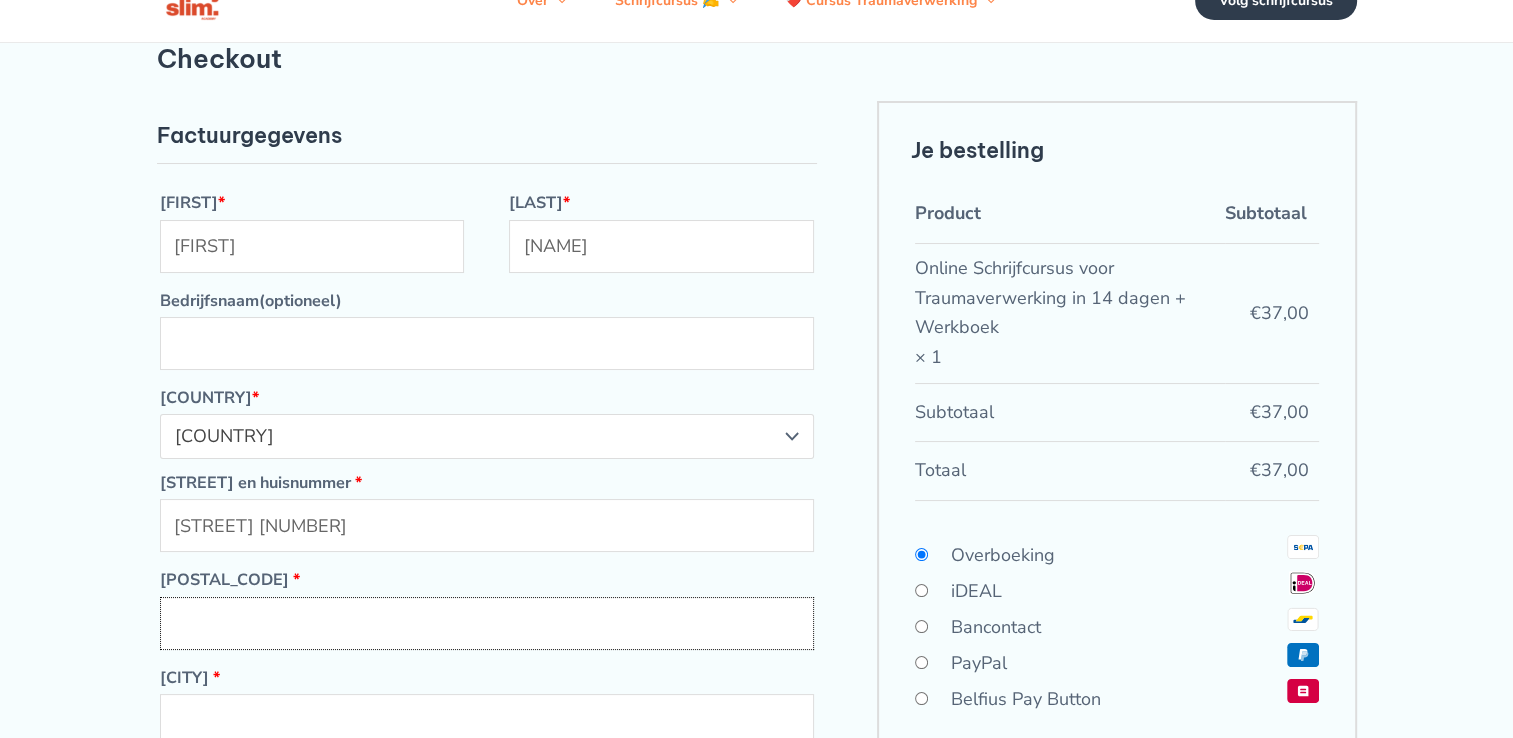 type on "[POSTAL_CODE]" 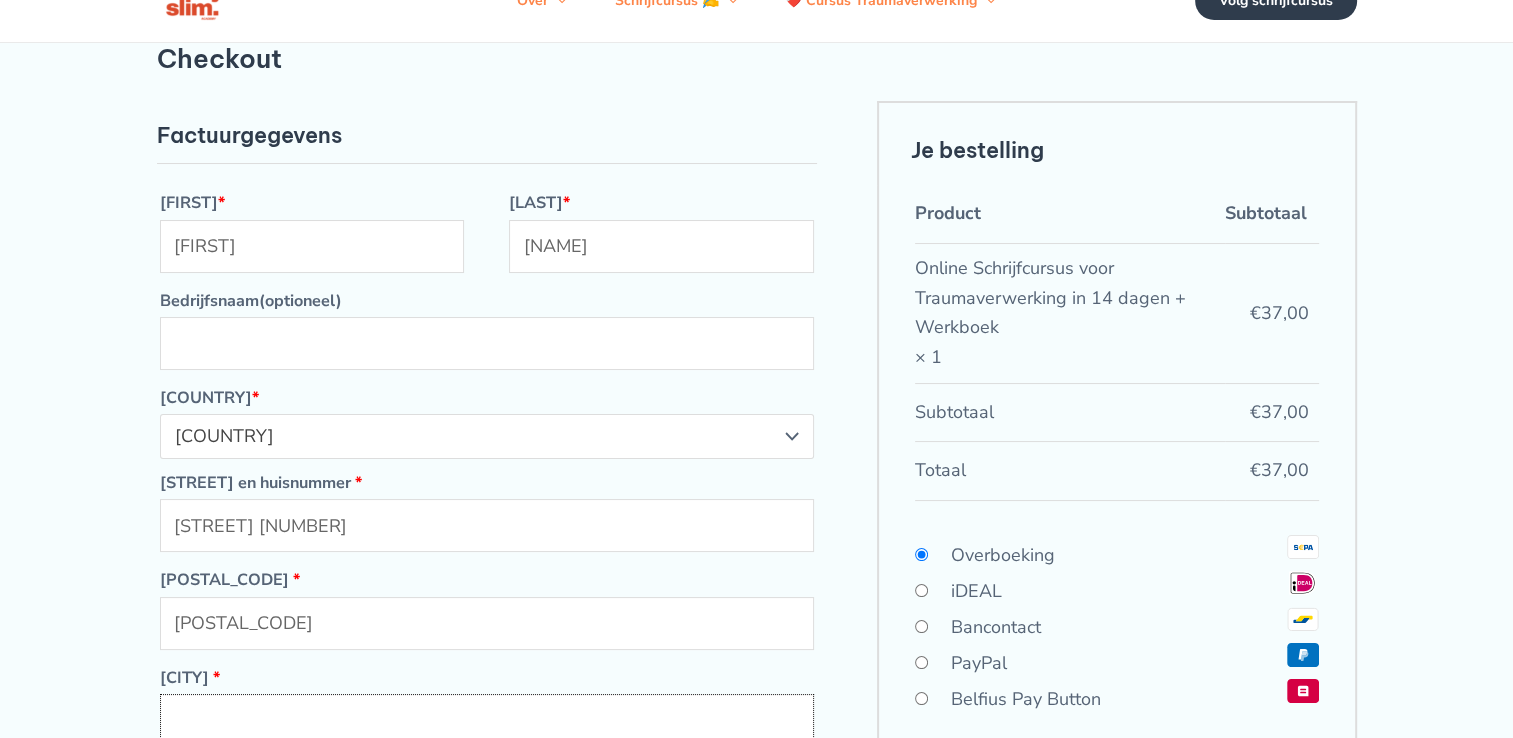 type on "[CITY]" 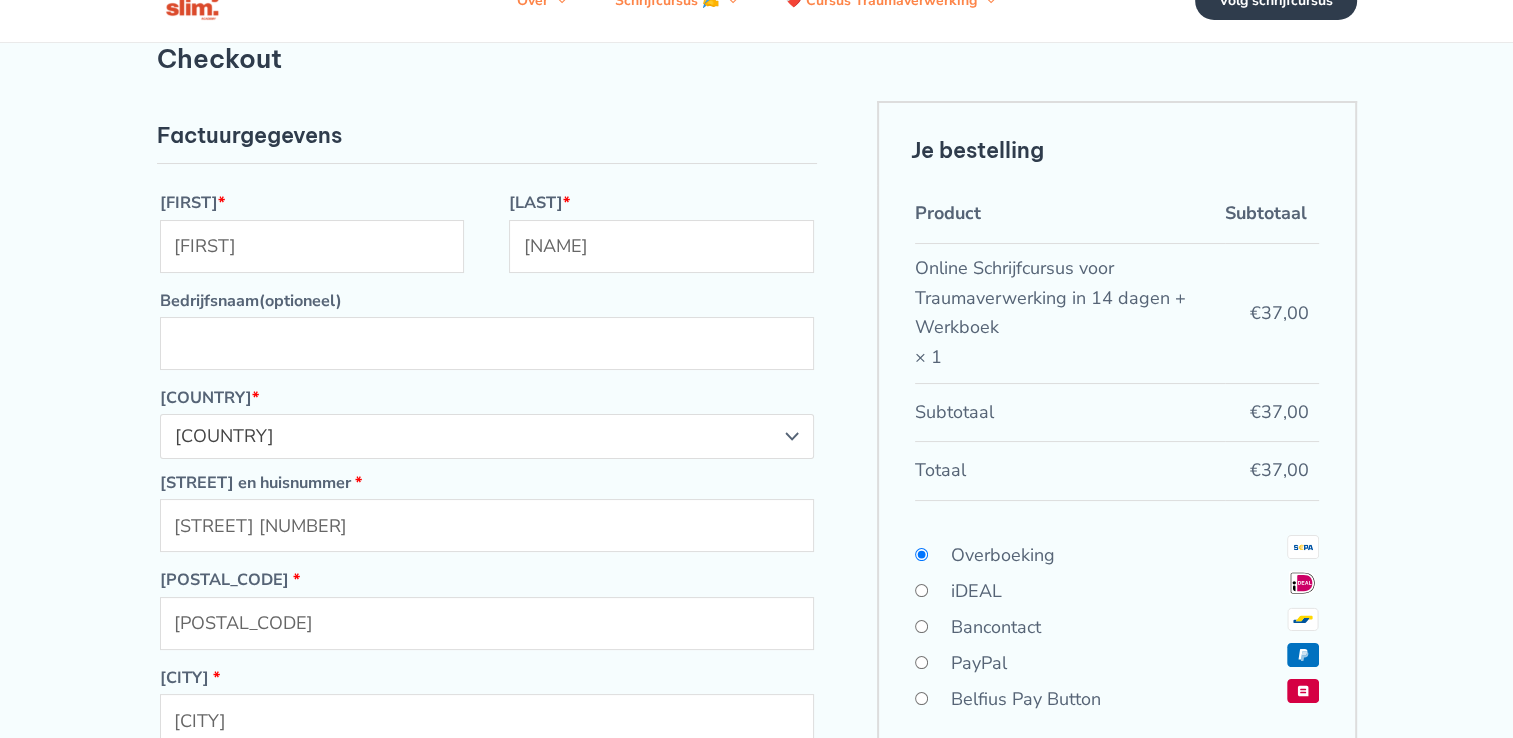 type on "kayleecarol2@gmail.com" 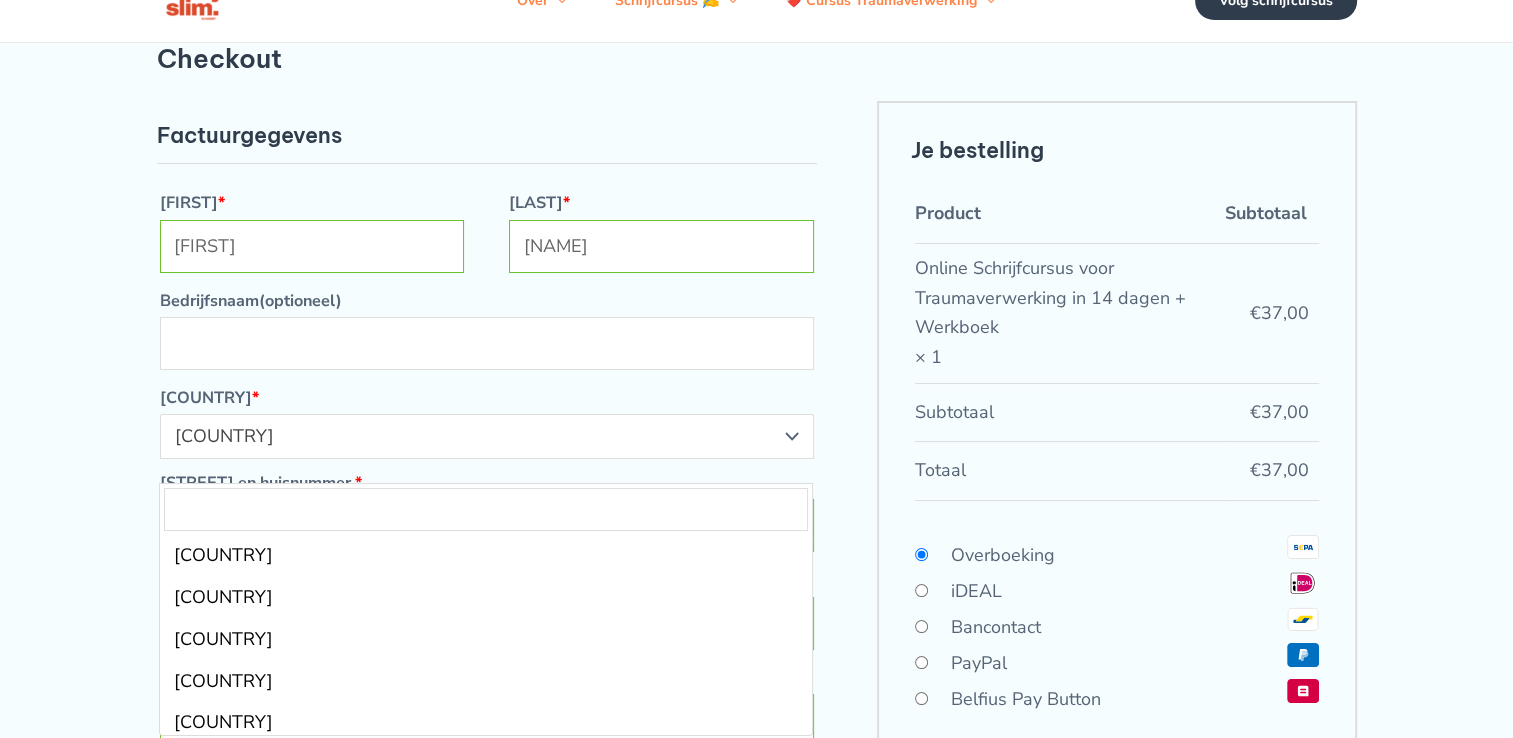type 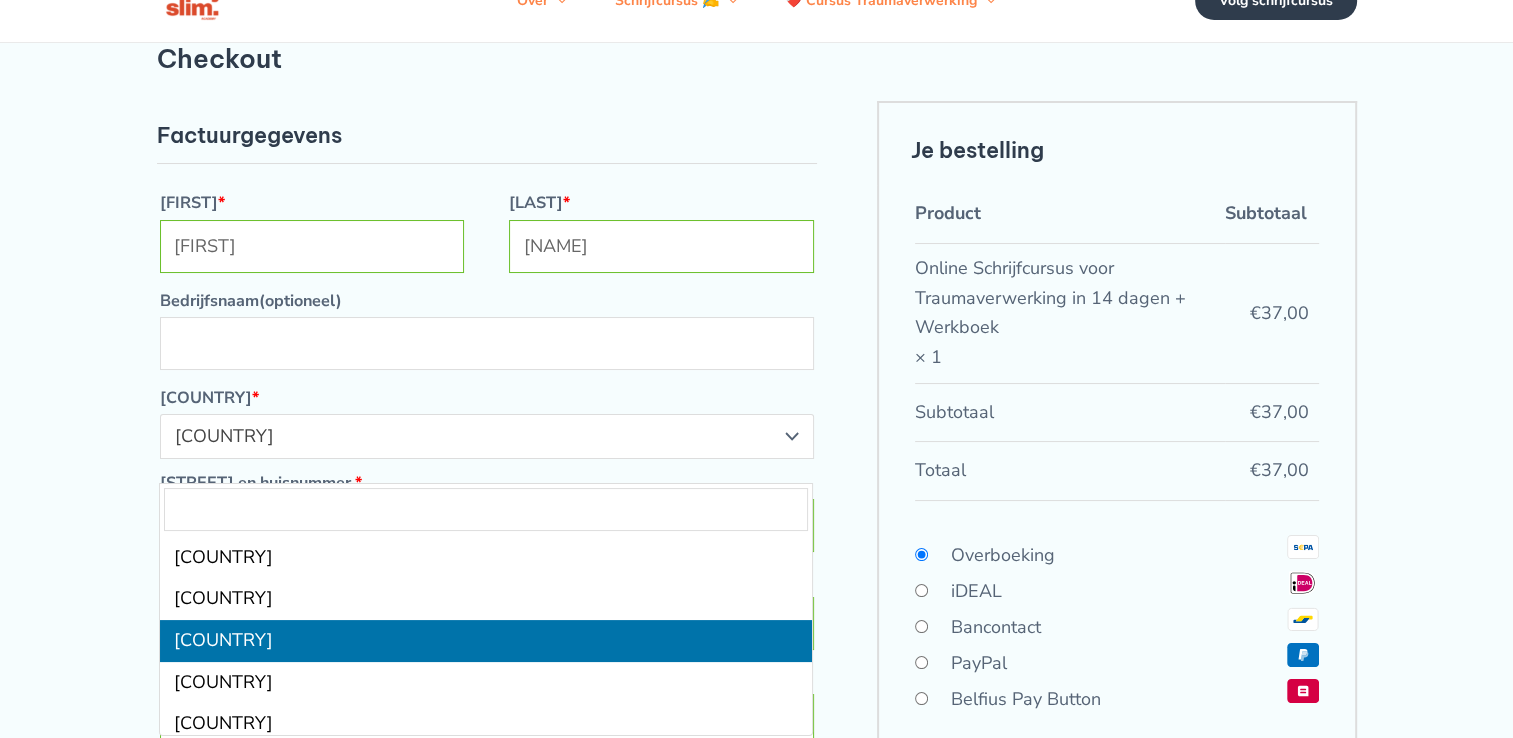 click on "Land/regio  *" at bounding box center [487, 398] 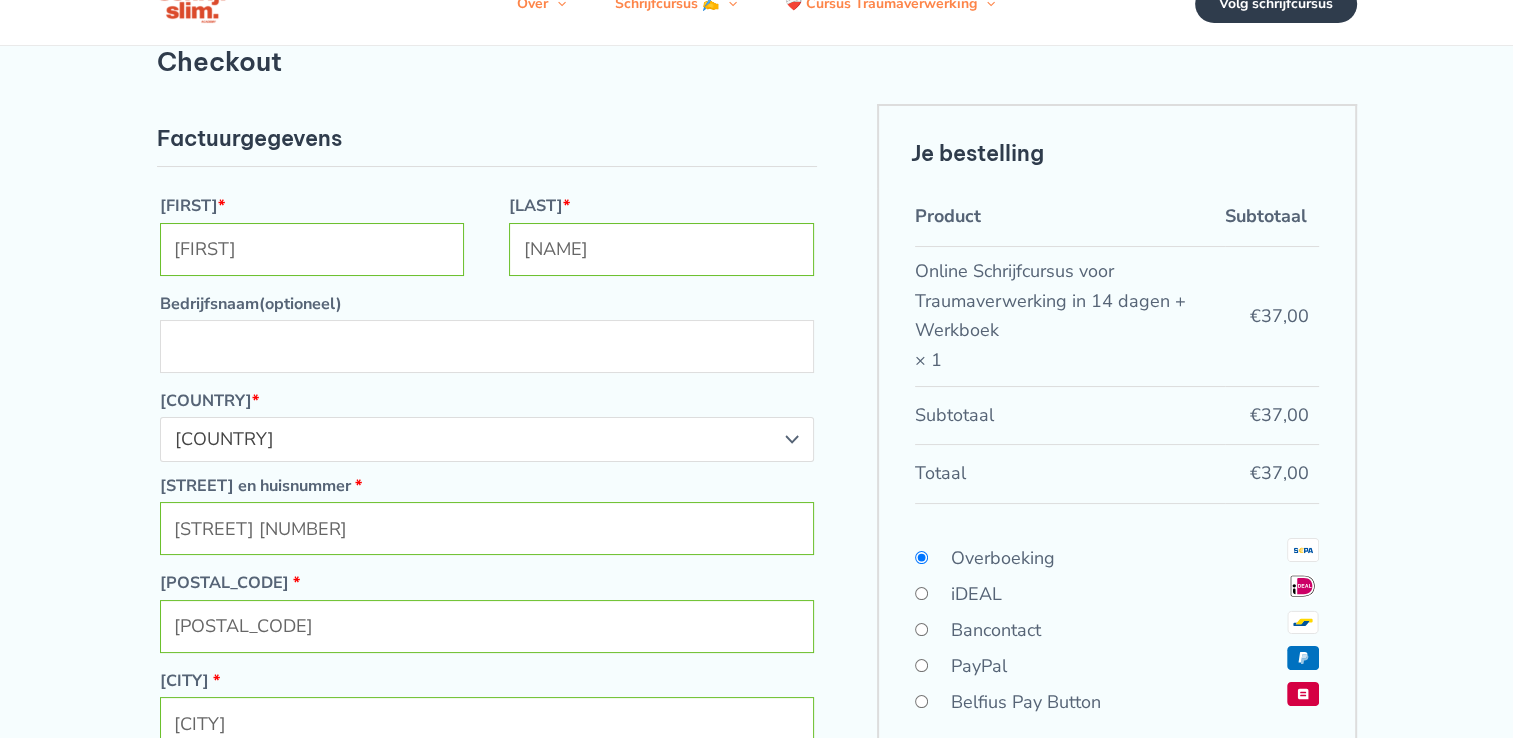 scroll, scrollTop: 0, scrollLeft: 0, axis: both 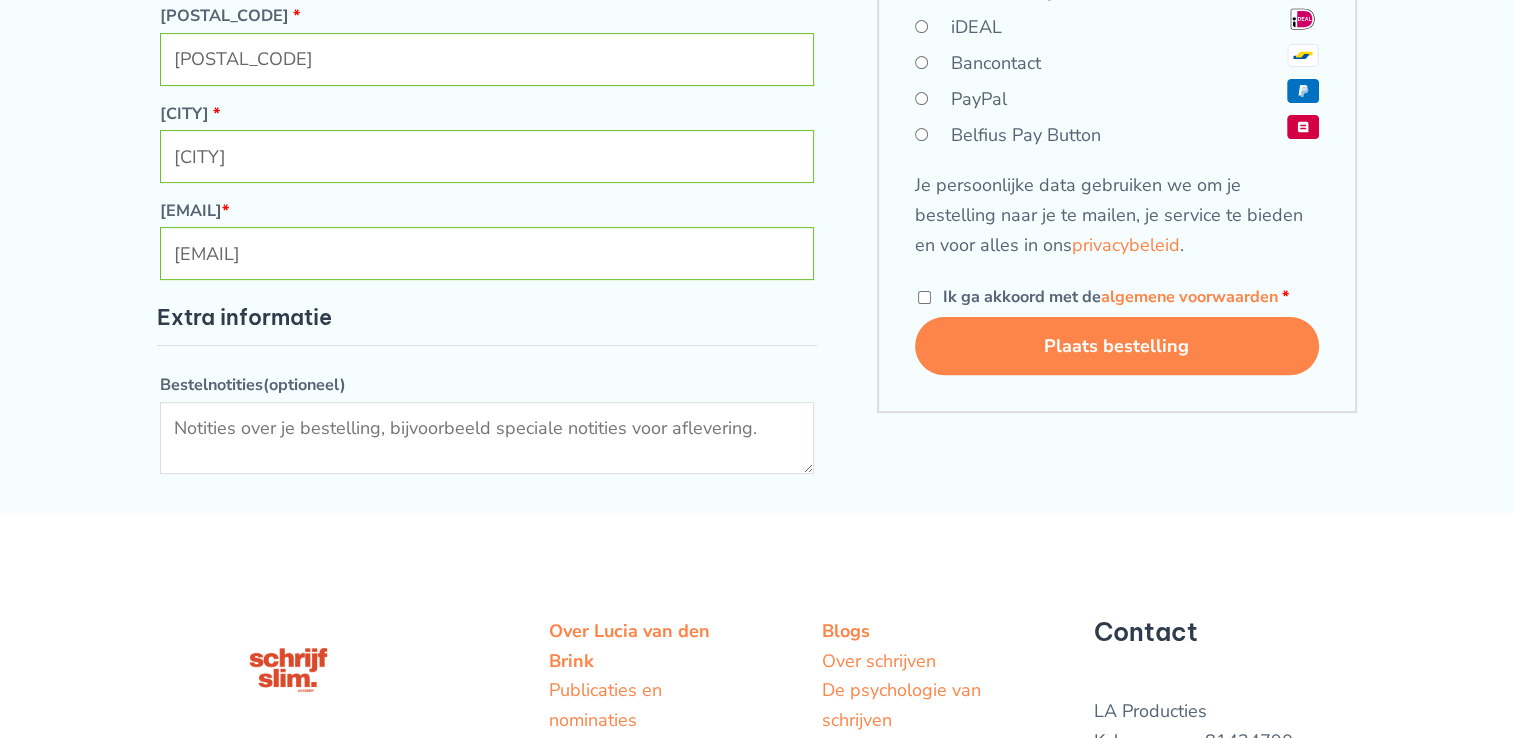 click on "Ik ga akkoord met de  algemene voorwaarden   *" at bounding box center [1103, 297] 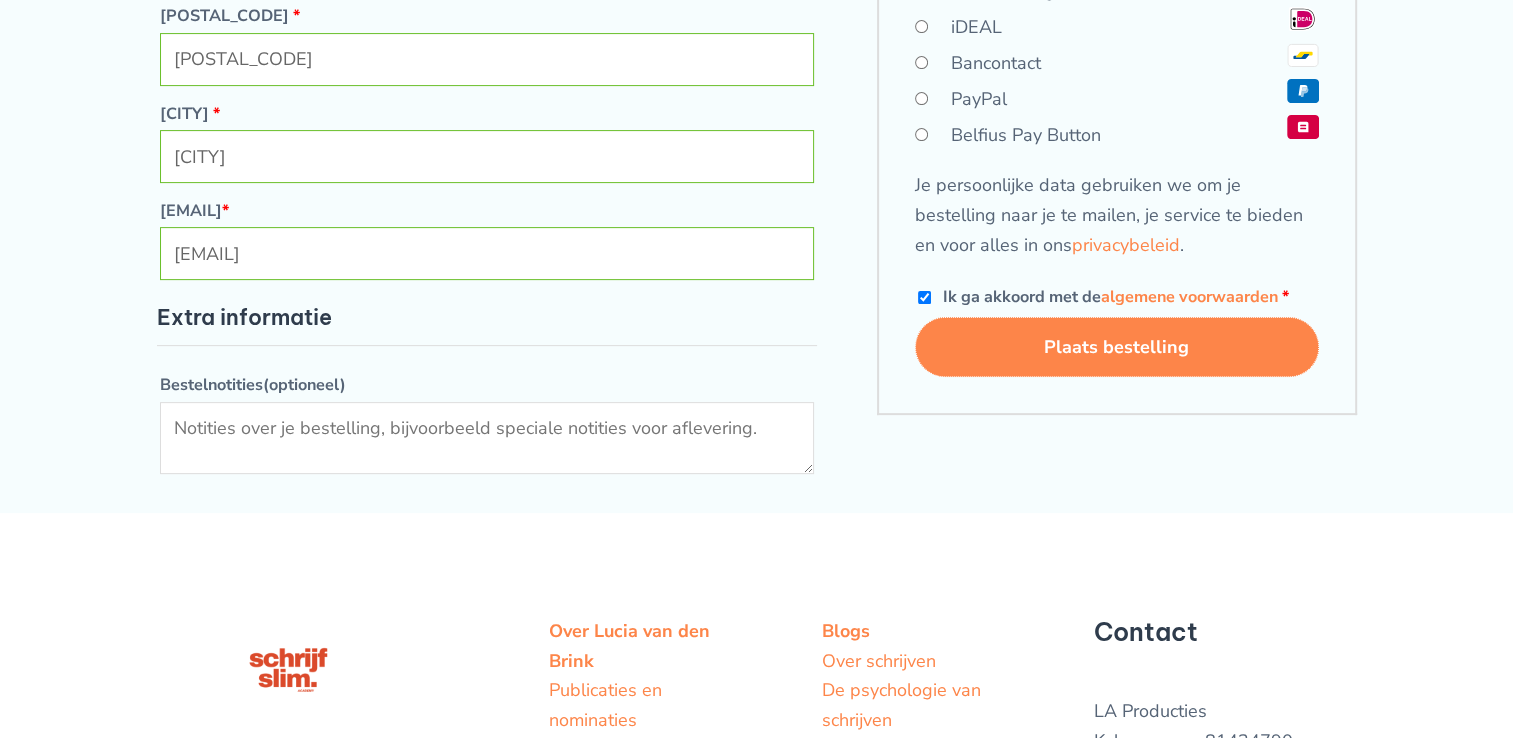 click on "Plaats bestelling" at bounding box center (1117, 347) 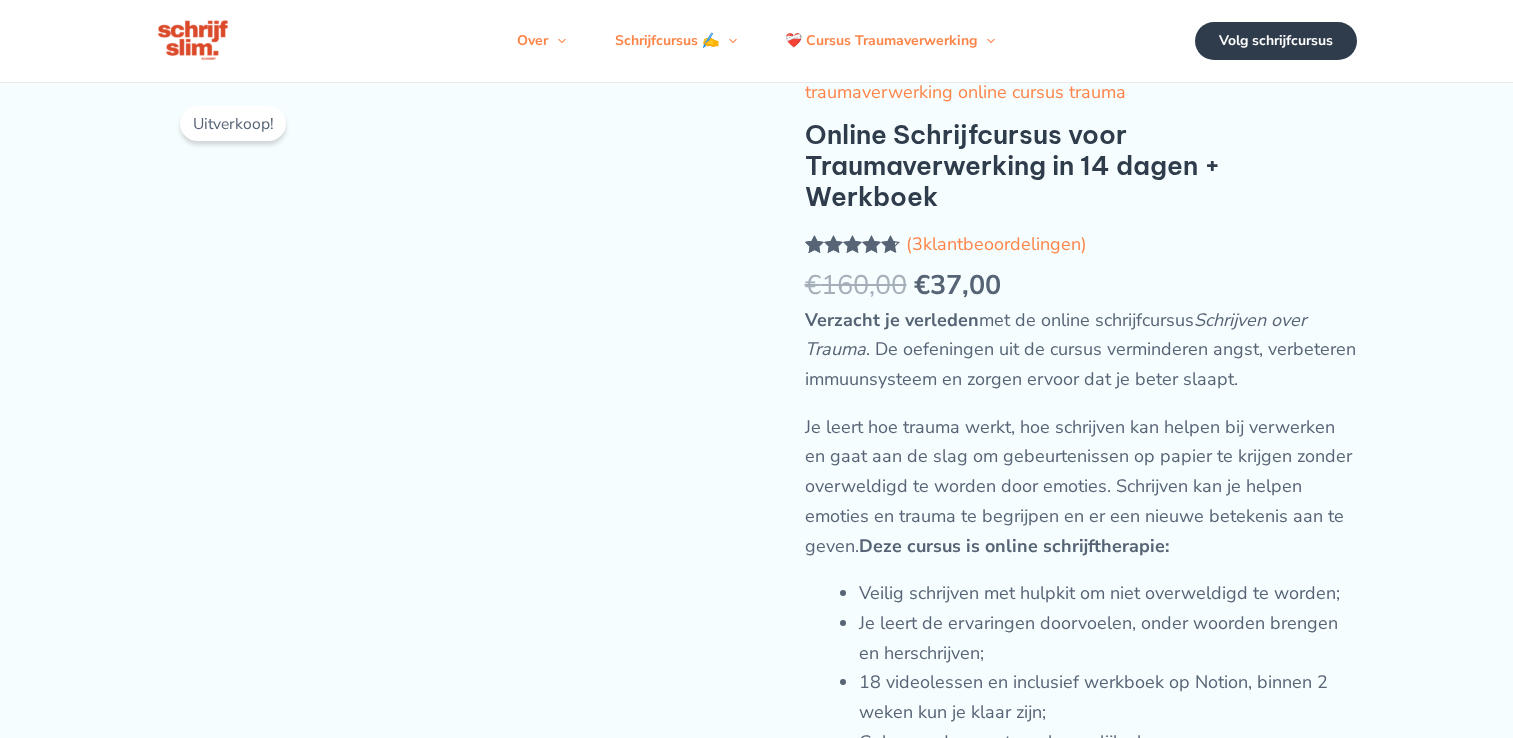 scroll, scrollTop: 0, scrollLeft: 0, axis: both 